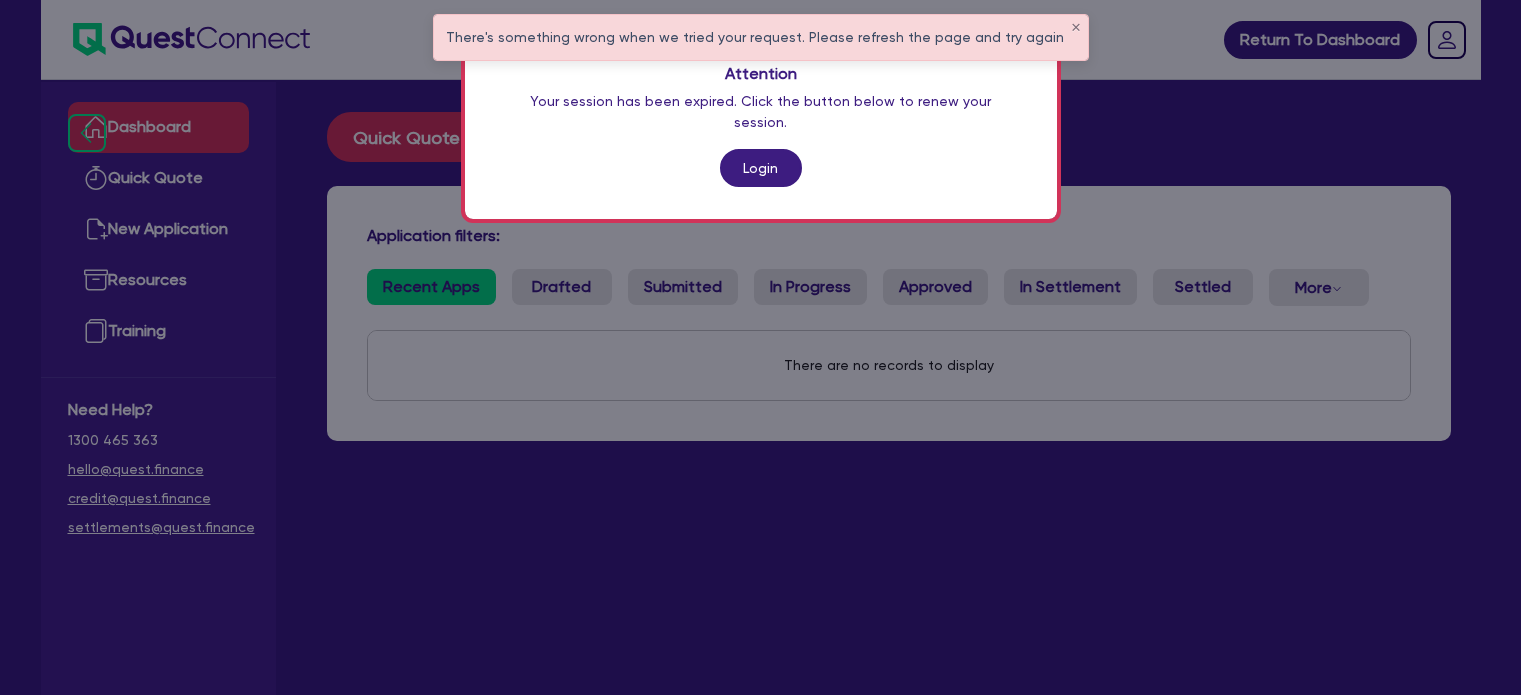 scroll, scrollTop: 0, scrollLeft: 0, axis: both 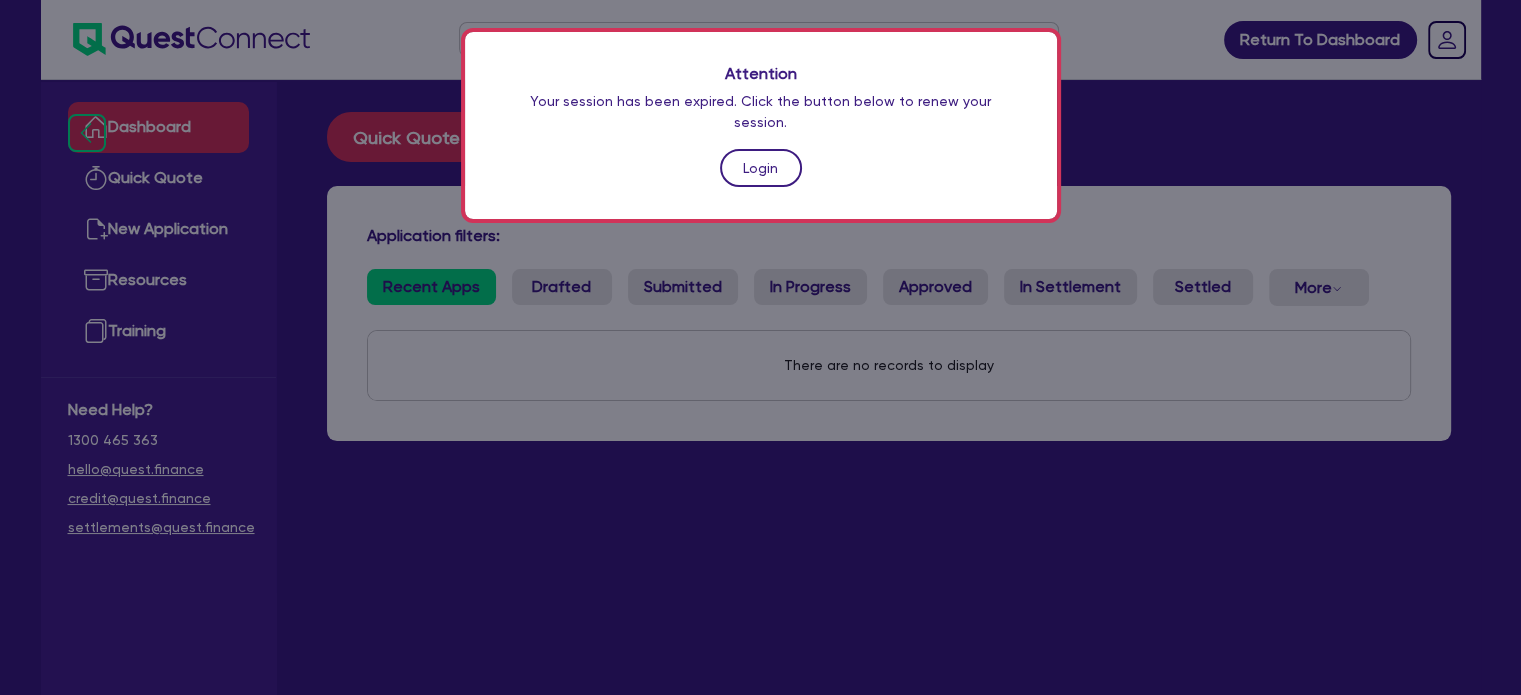 click on "Login" at bounding box center [761, 168] 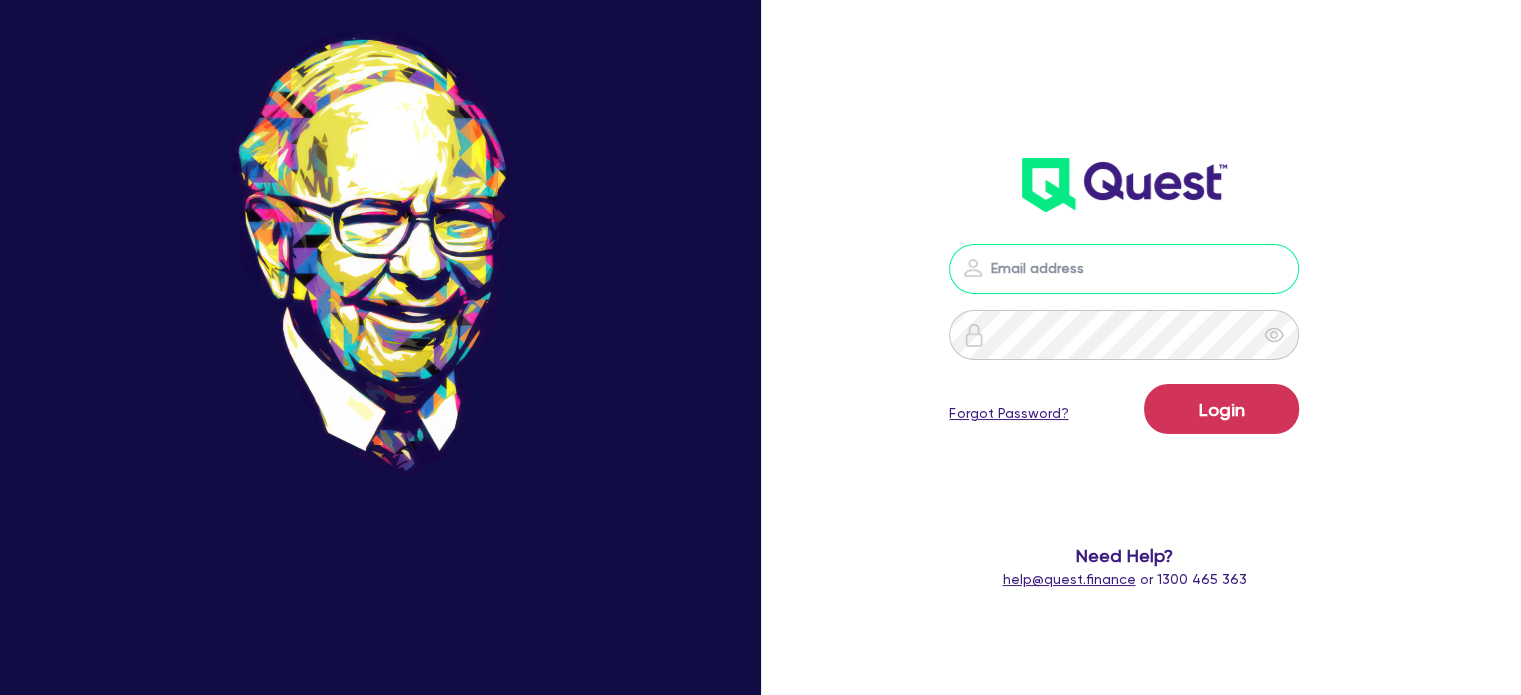 click at bounding box center [1124, 269] 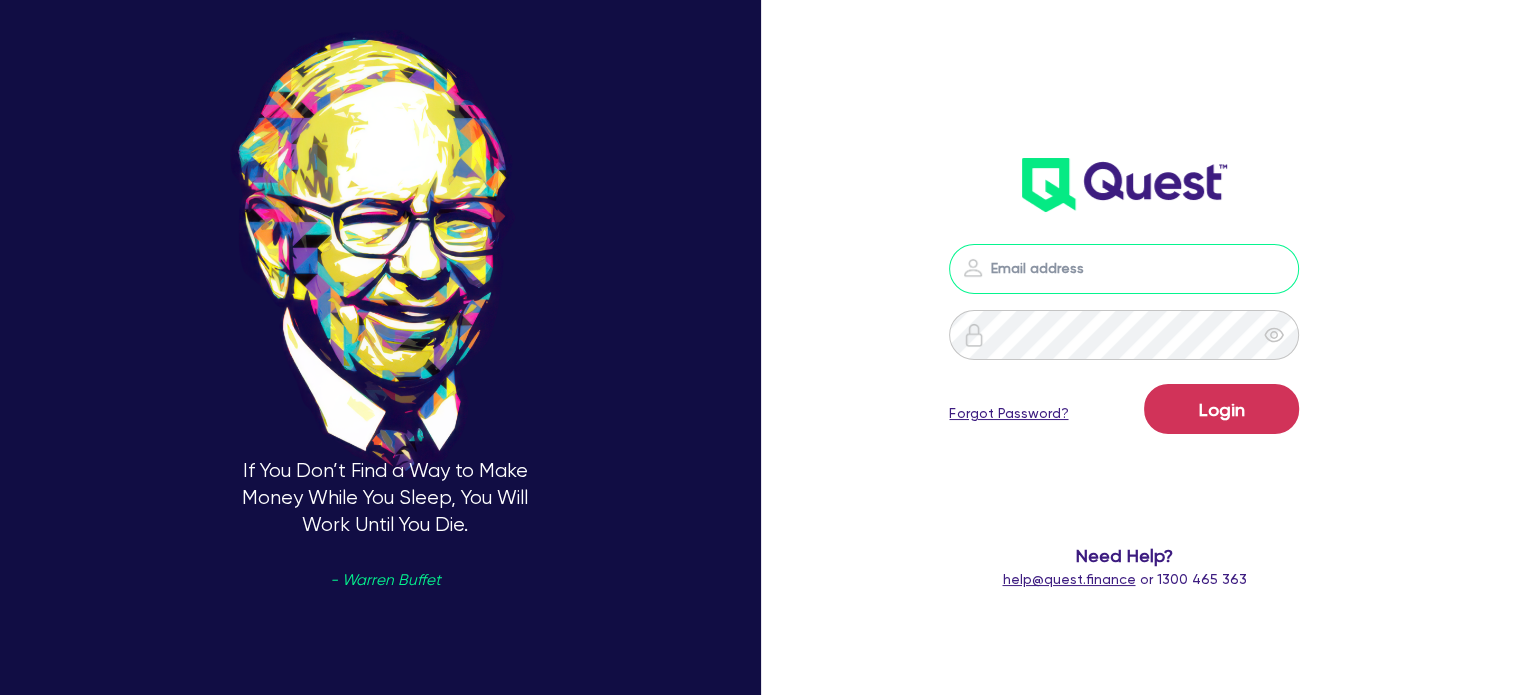 type on "[EMAIL]" 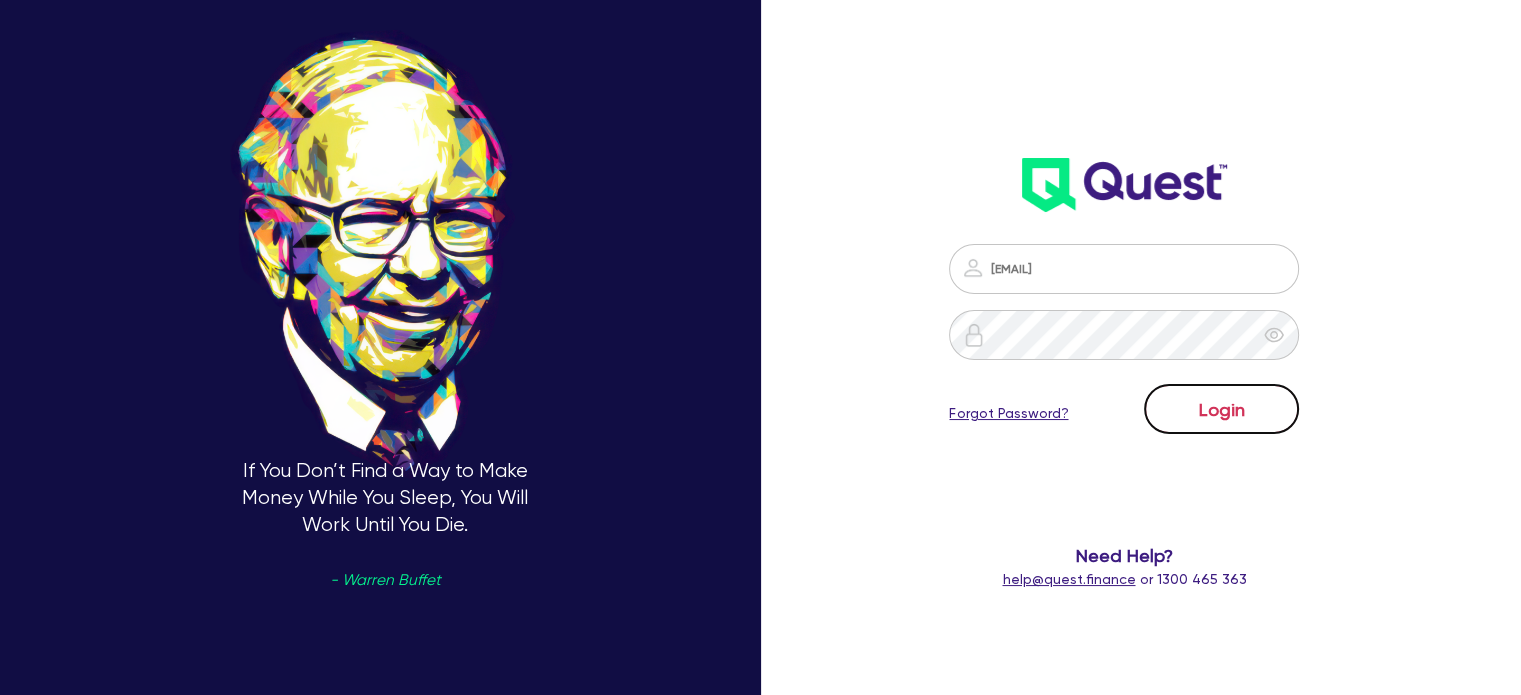 click on "Login" at bounding box center (1221, 409) 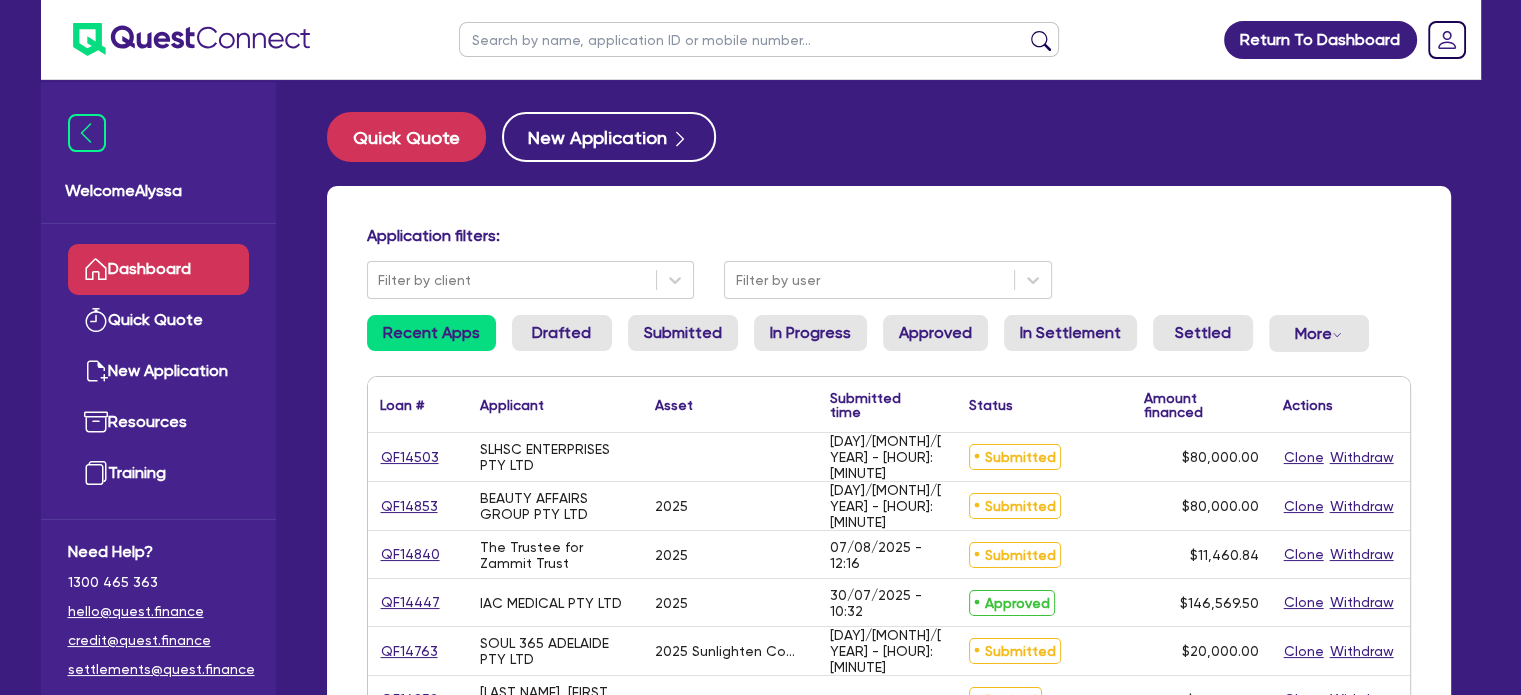click at bounding box center (759, 39) 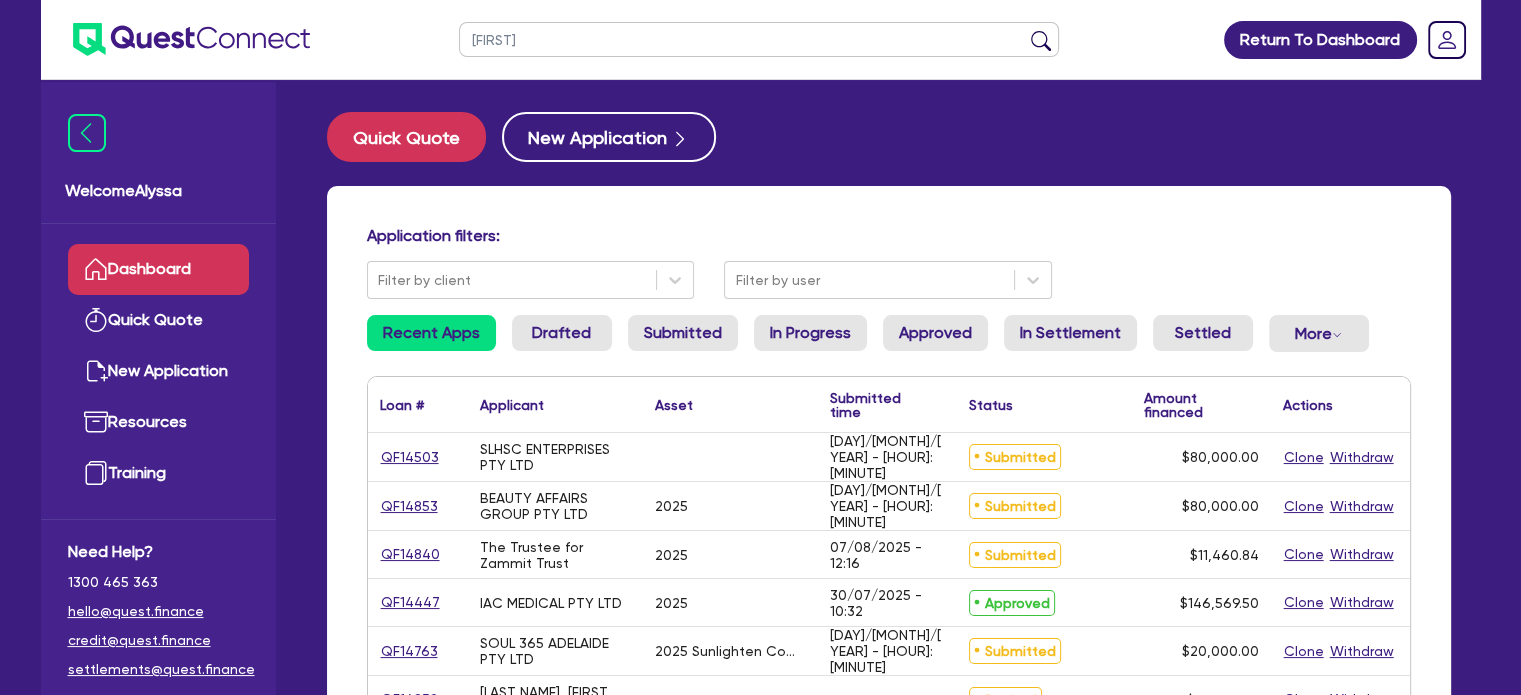 type on "[FIRST]" 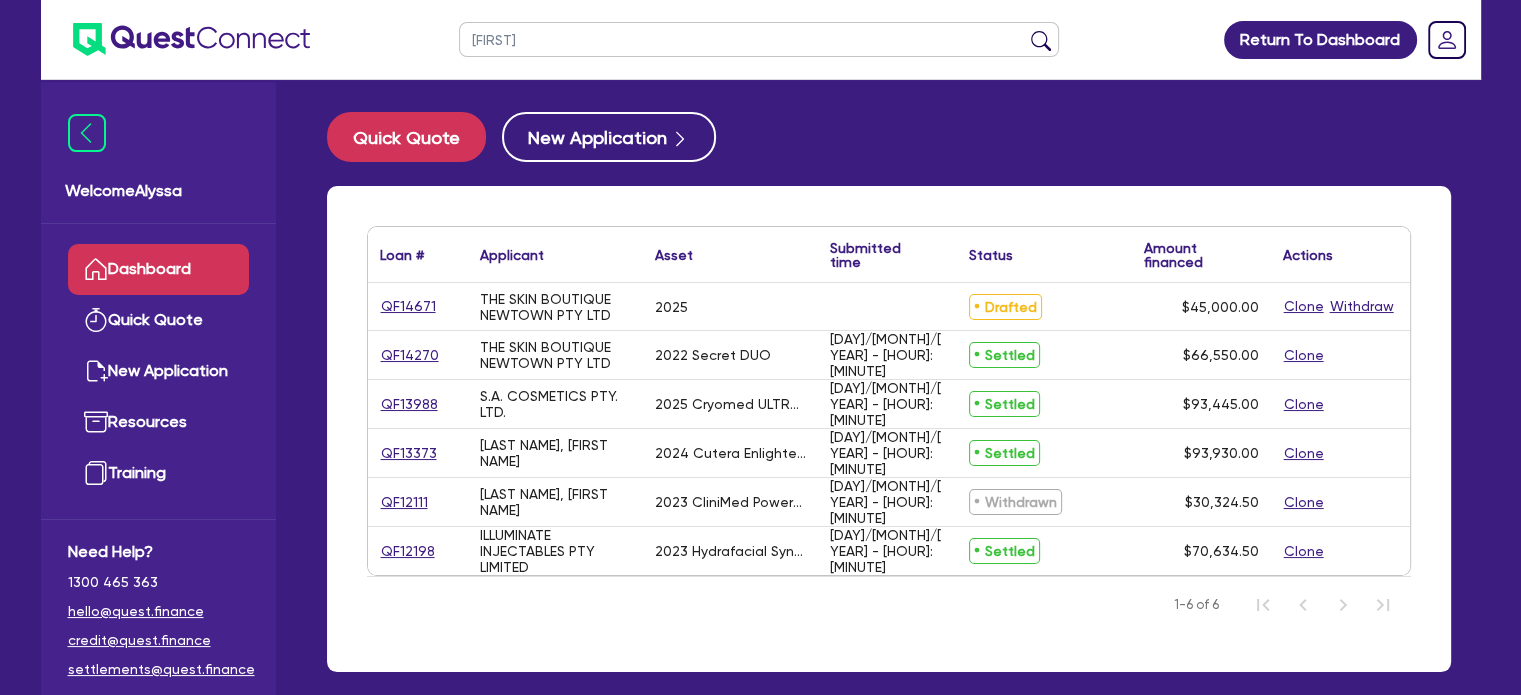click on "QF13988" at bounding box center [418, 404] 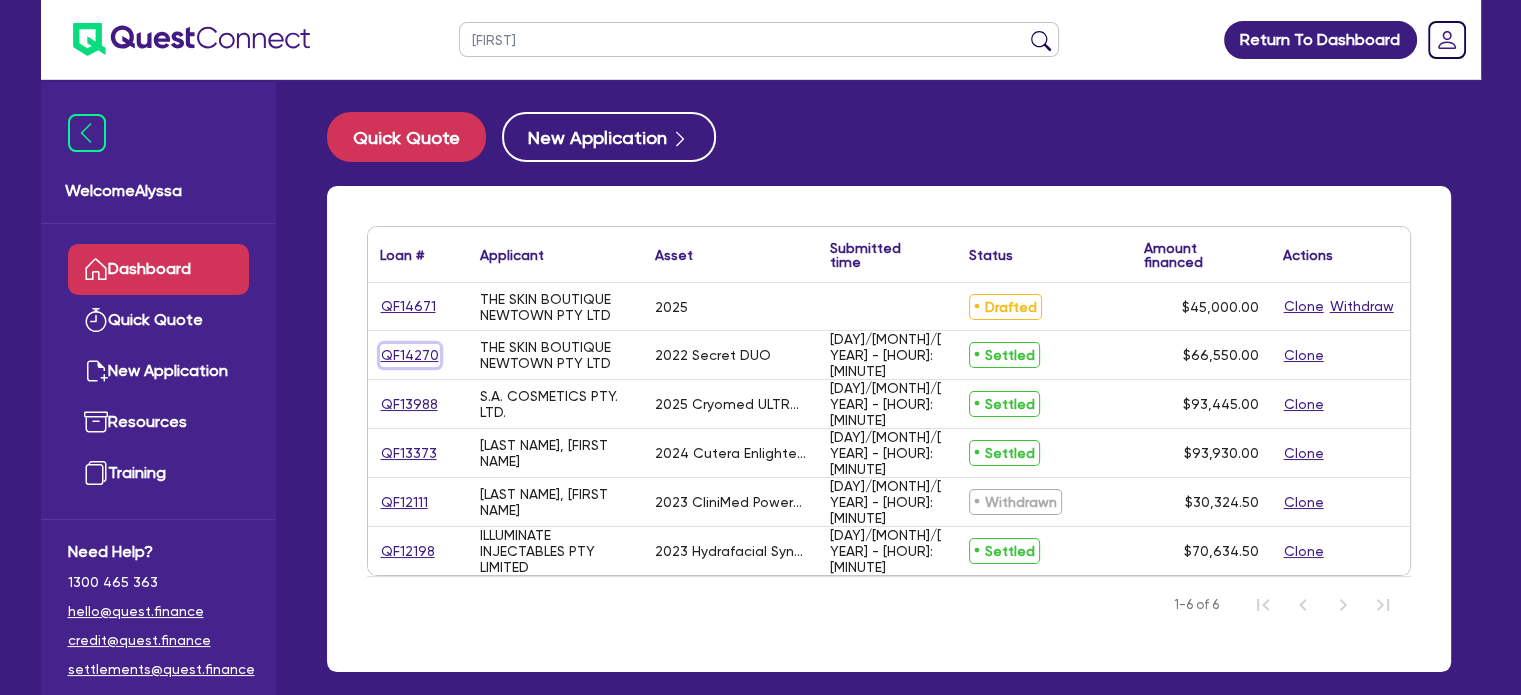 click on "QF14270" at bounding box center [410, 355] 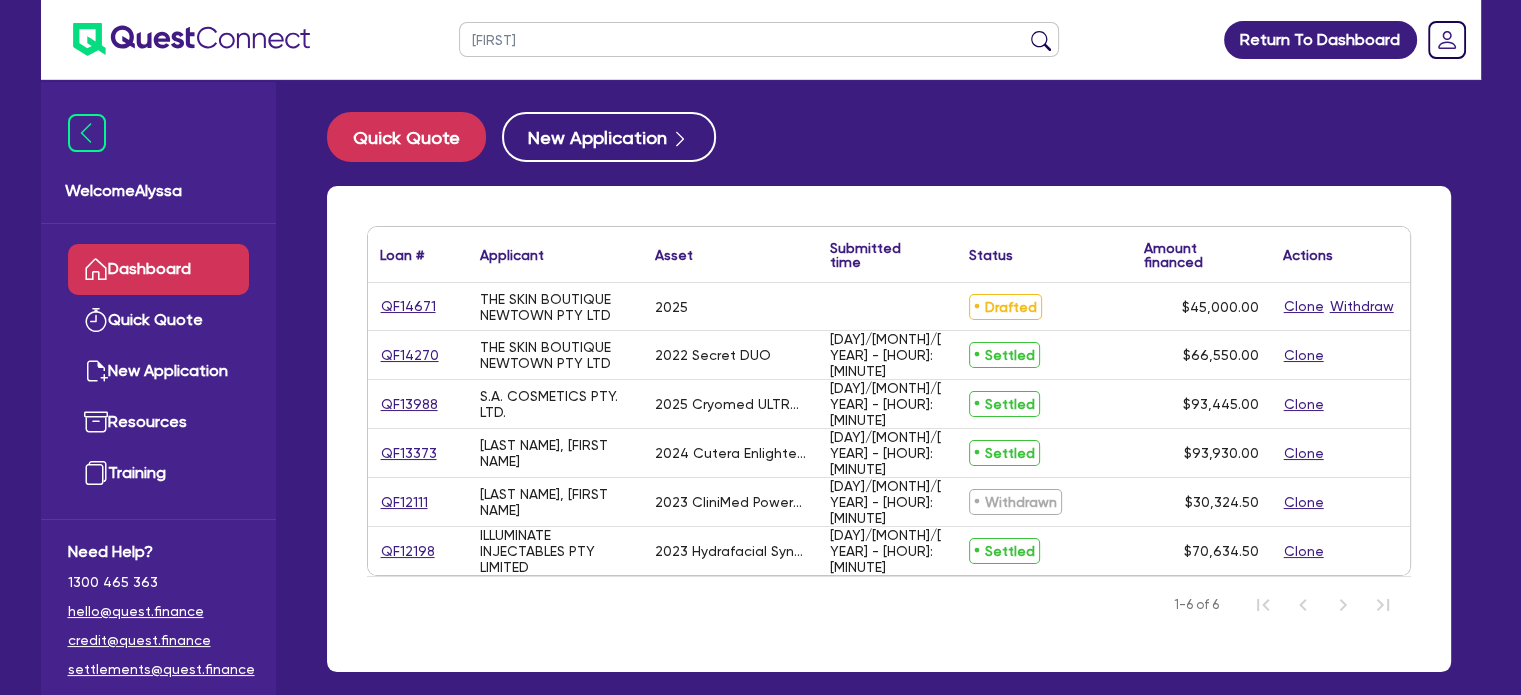 select on "TERTIARY_ASSETS" 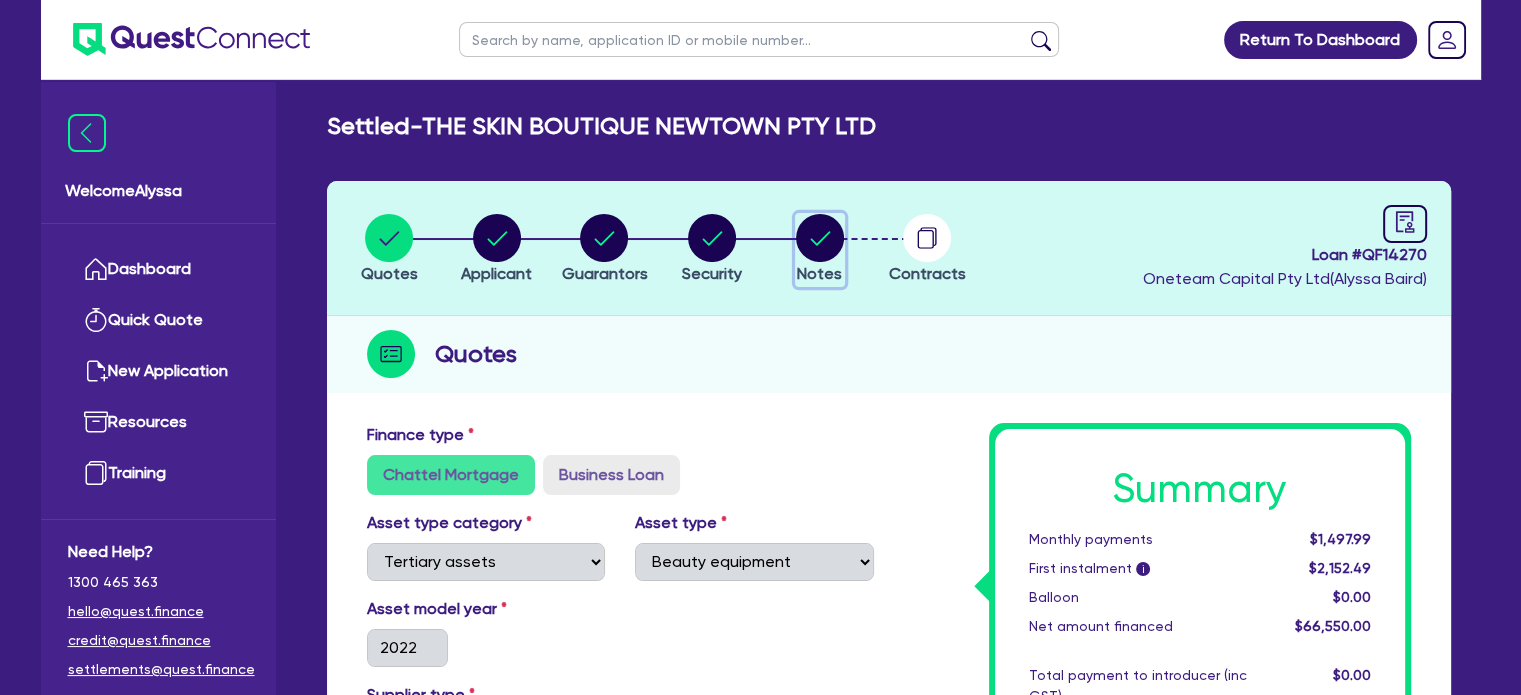 click 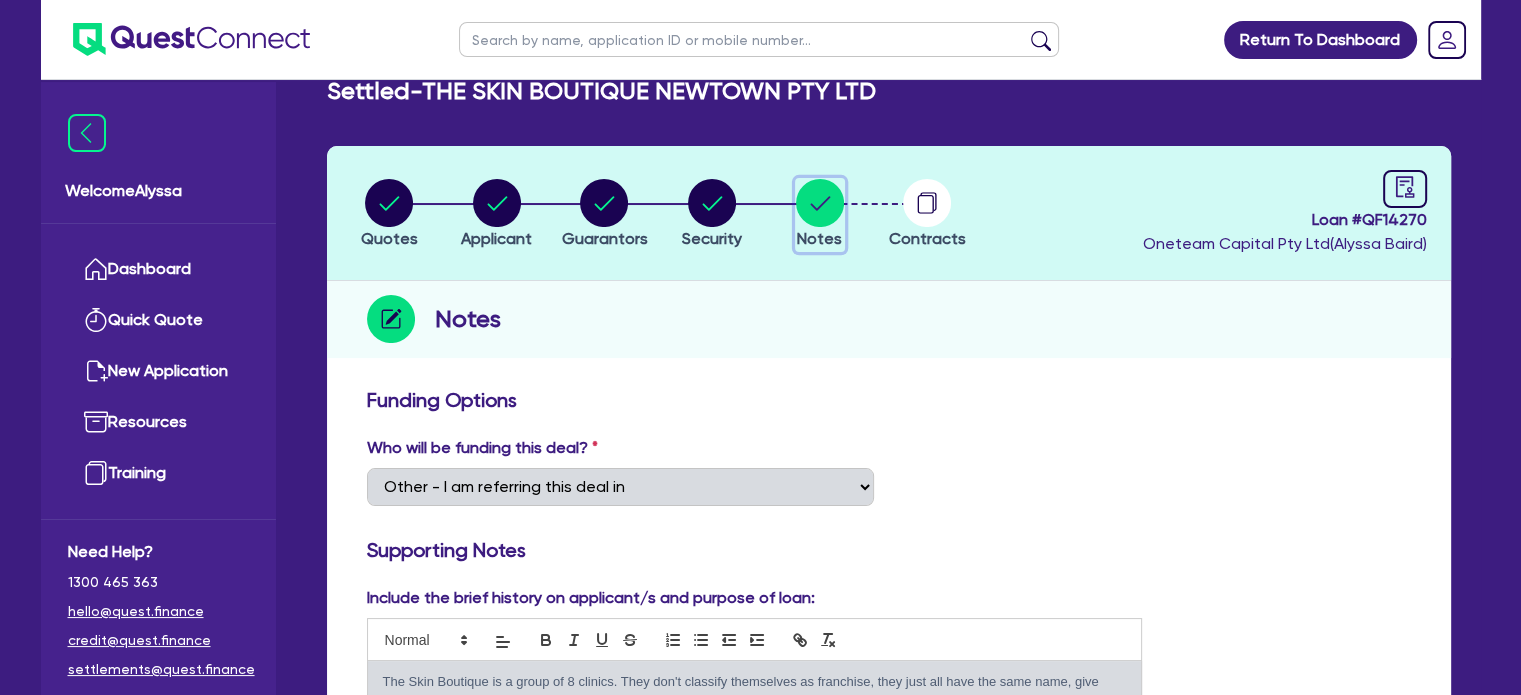 scroll, scrollTop: 0, scrollLeft: 0, axis: both 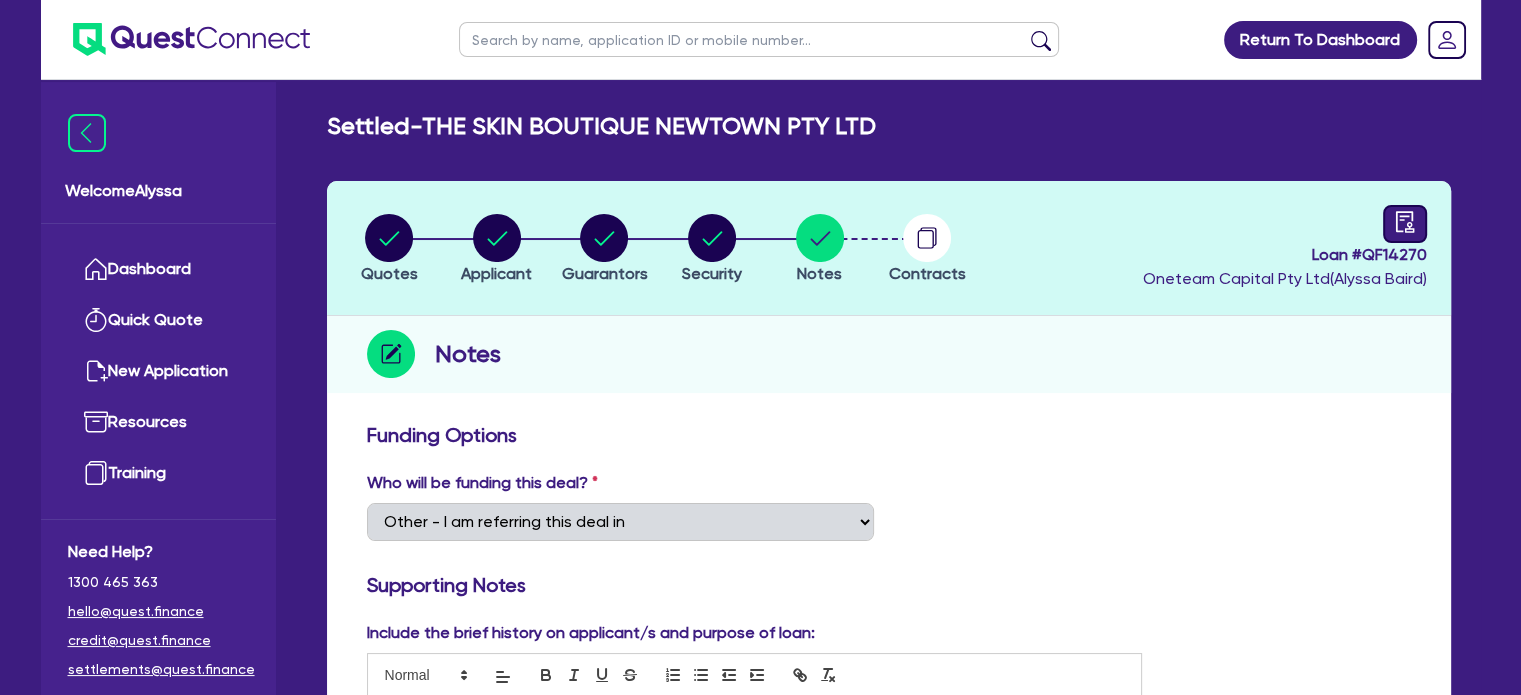 click at bounding box center (1405, 224) 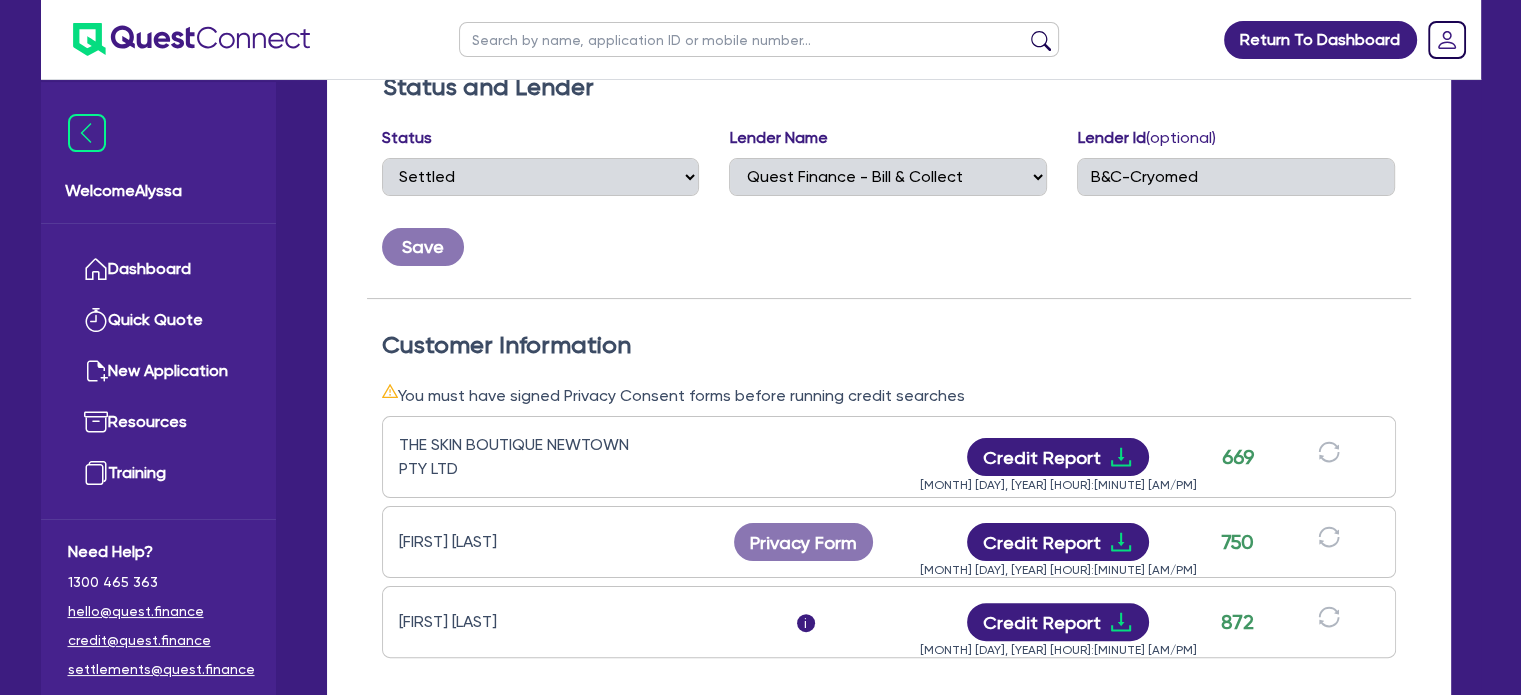 scroll, scrollTop: 0, scrollLeft: 0, axis: both 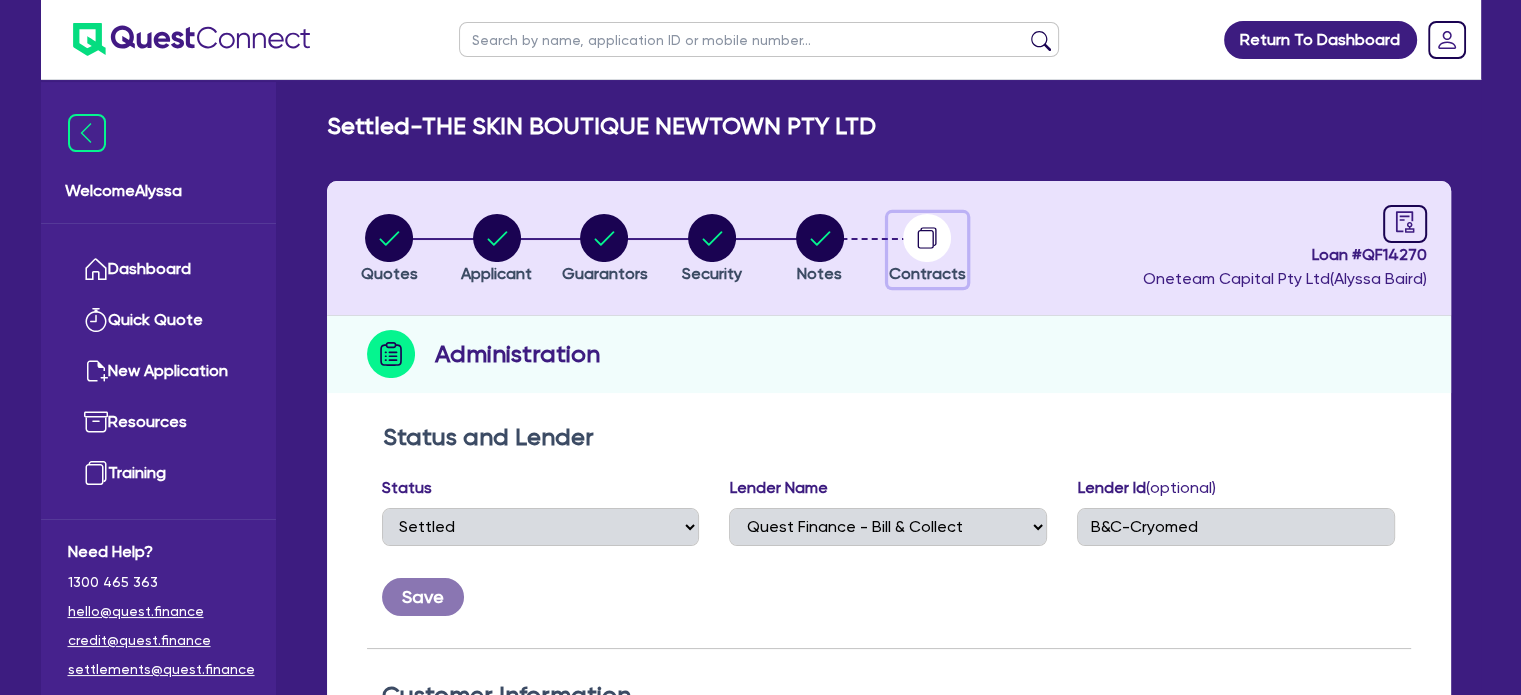 click 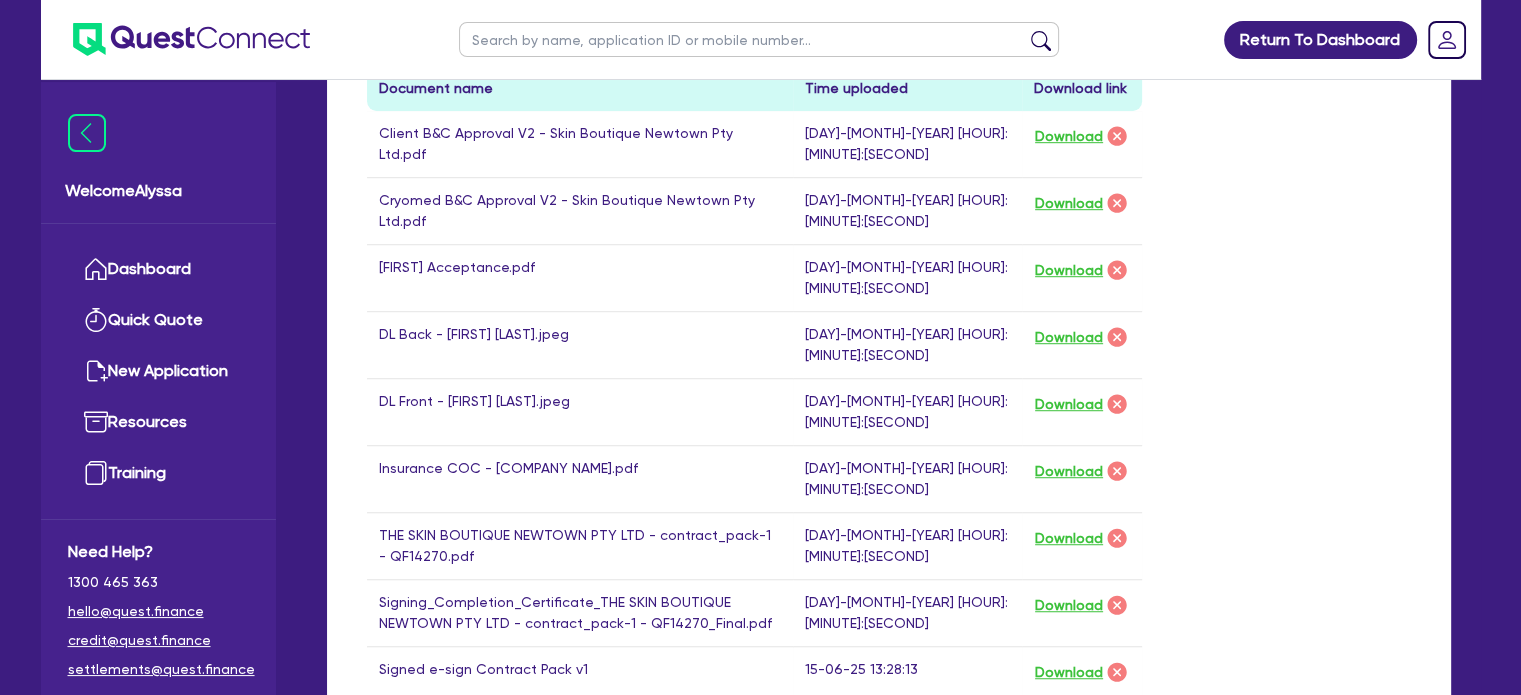 scroll, scrollTop: 1224, scrollLeft: 0, axis: vertical 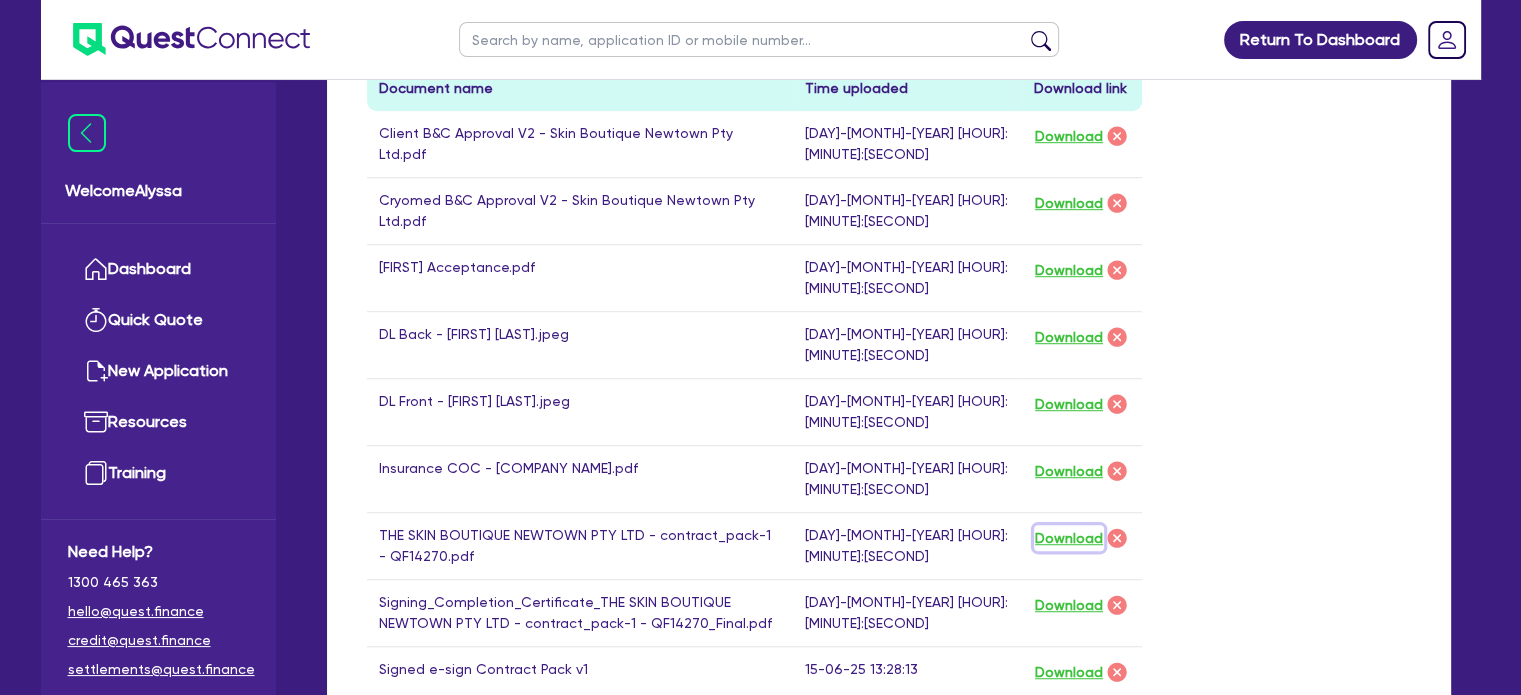 click on "Download" at bounding box center [1069, 538] 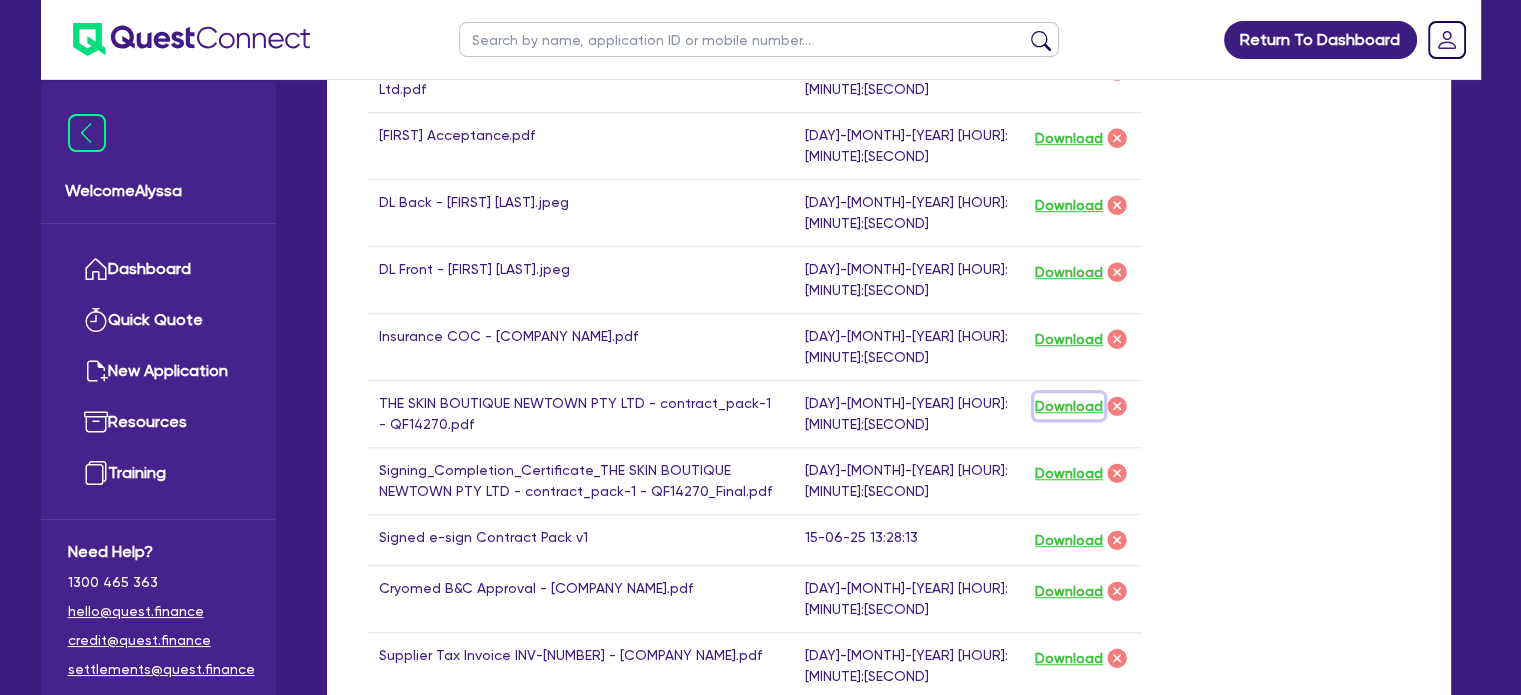 scroll, scrollTop: 1360, scrollLeft: 0, axis: vertical 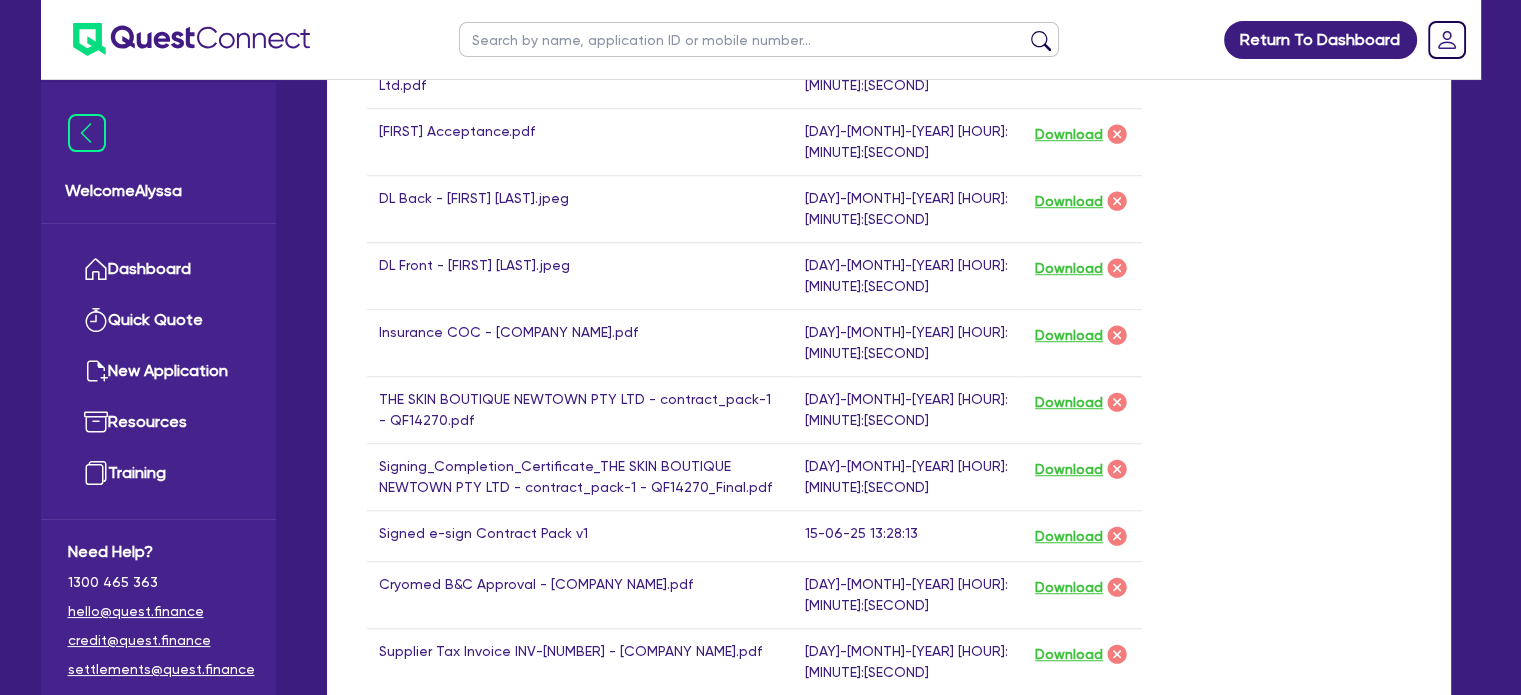 click at bounding box center (759, 39) 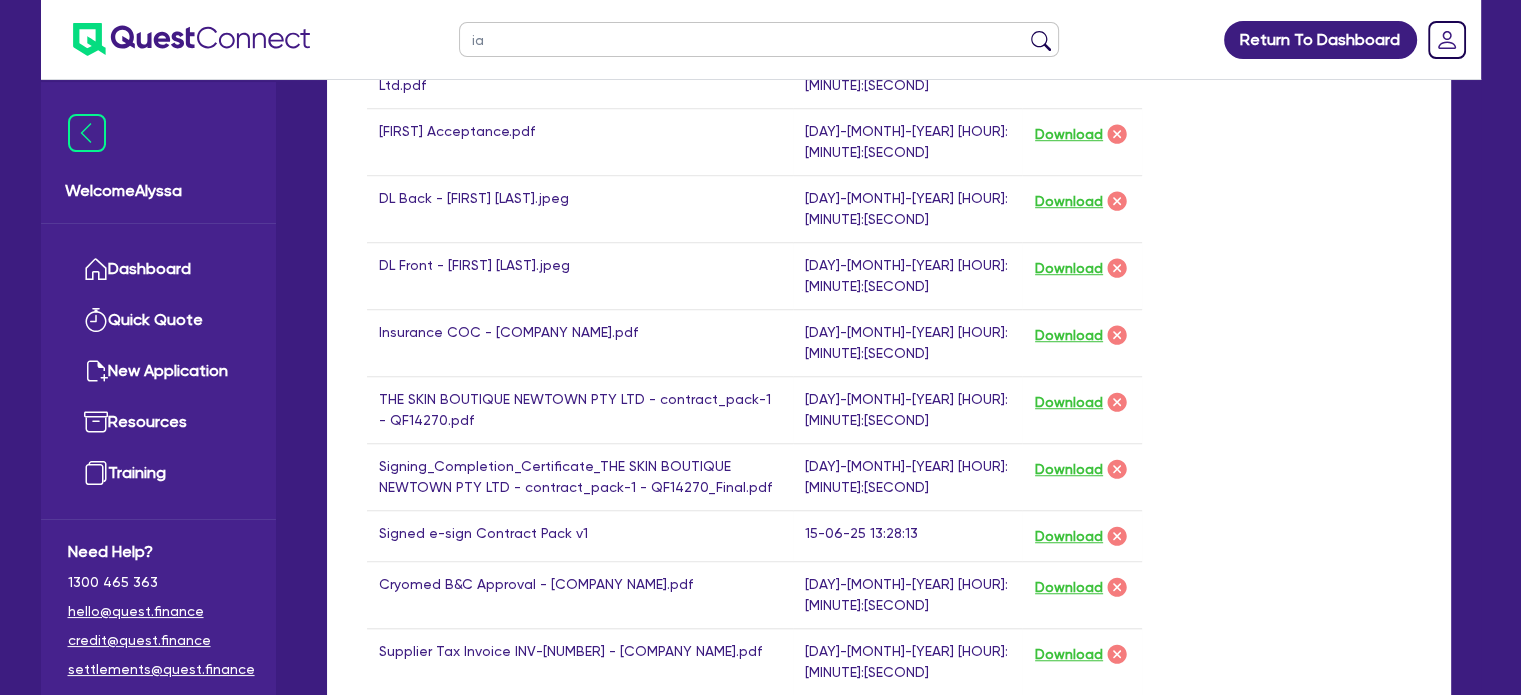 type on "iac" 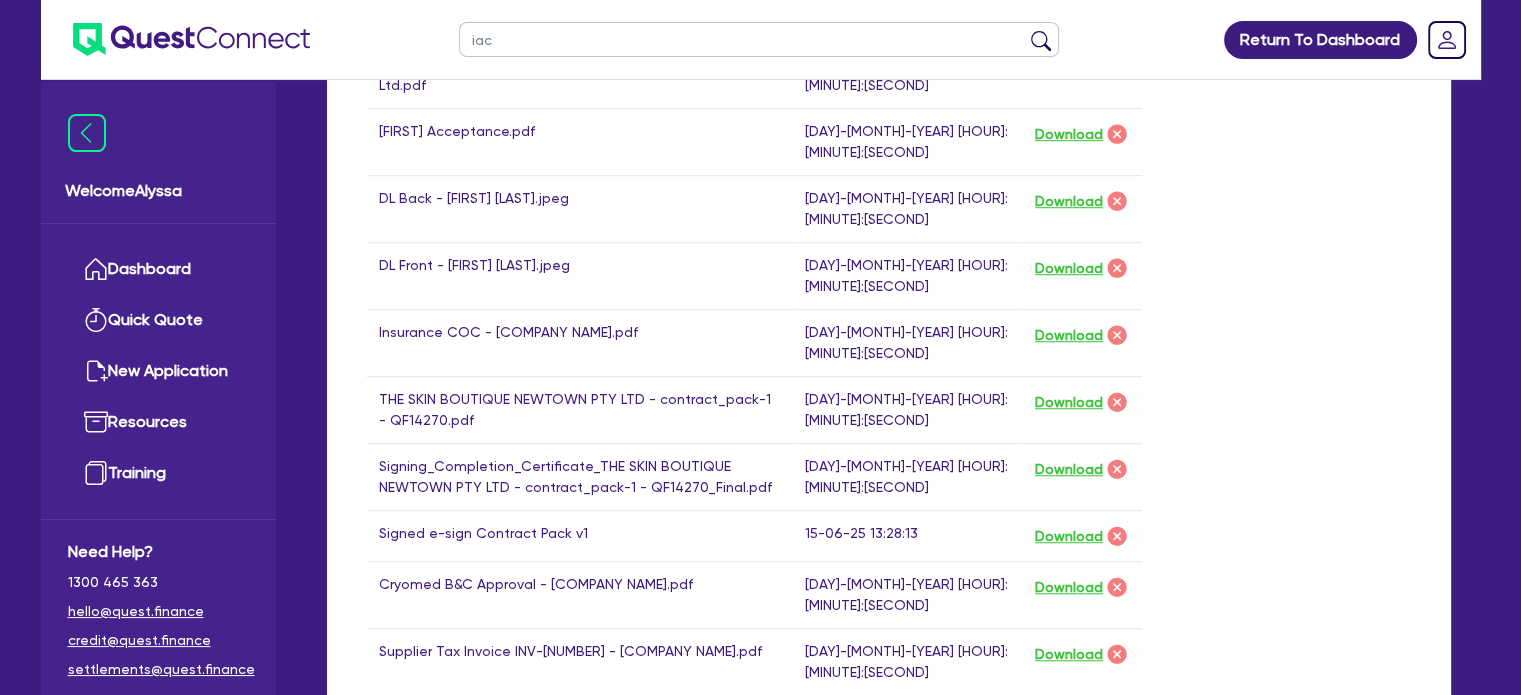 click at bounding box center (1041, 44) 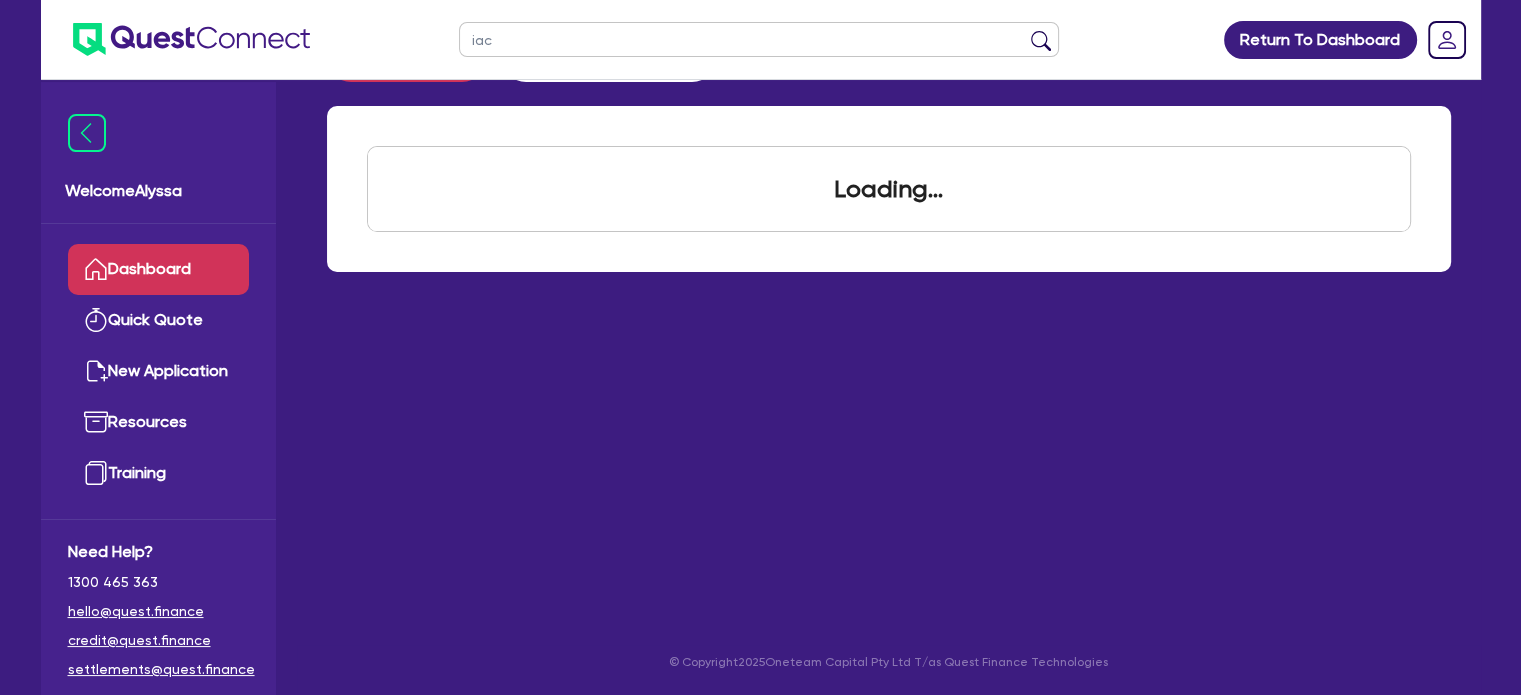 scroll, scrollTop: 0, scrollLeft: 0, axis: both 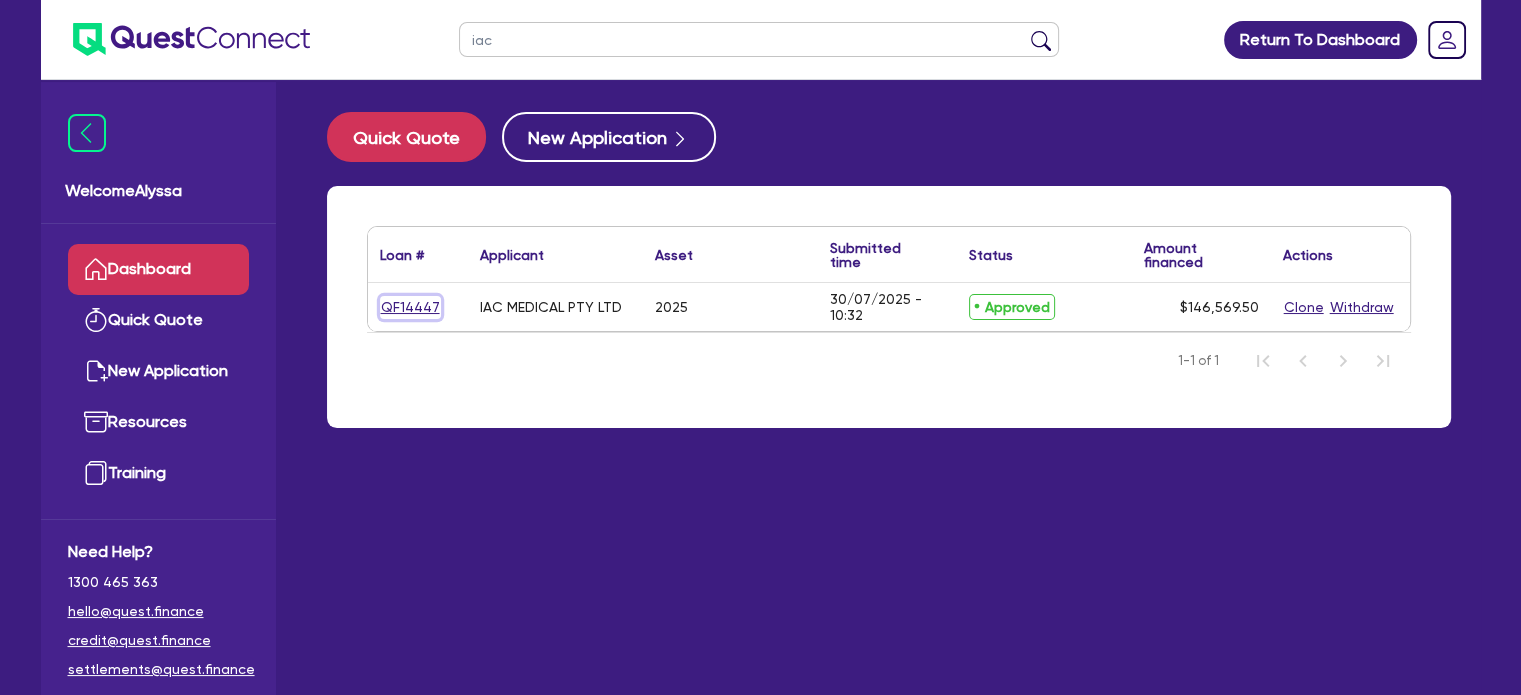 click on "QF14447" at bounding box center [410, 307] 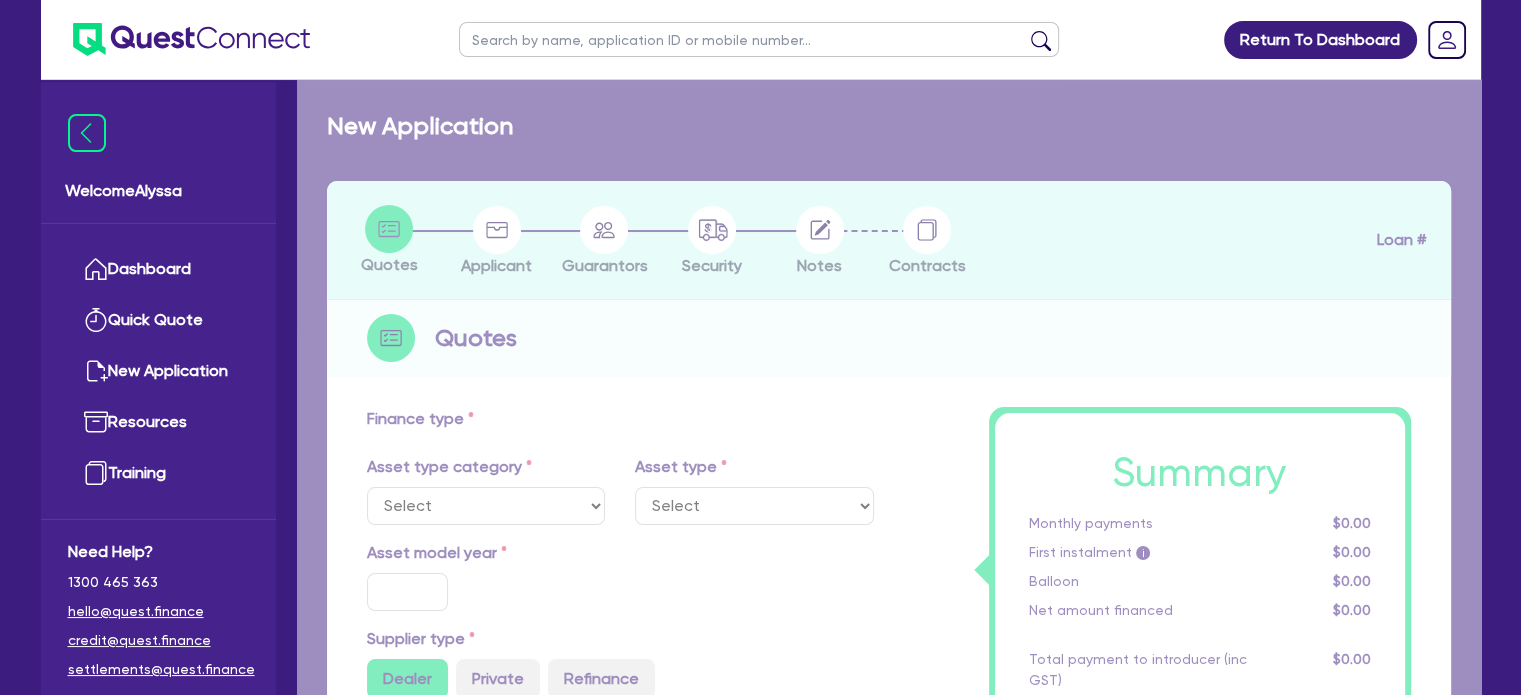 select on "SECONDARY_ASSETS" 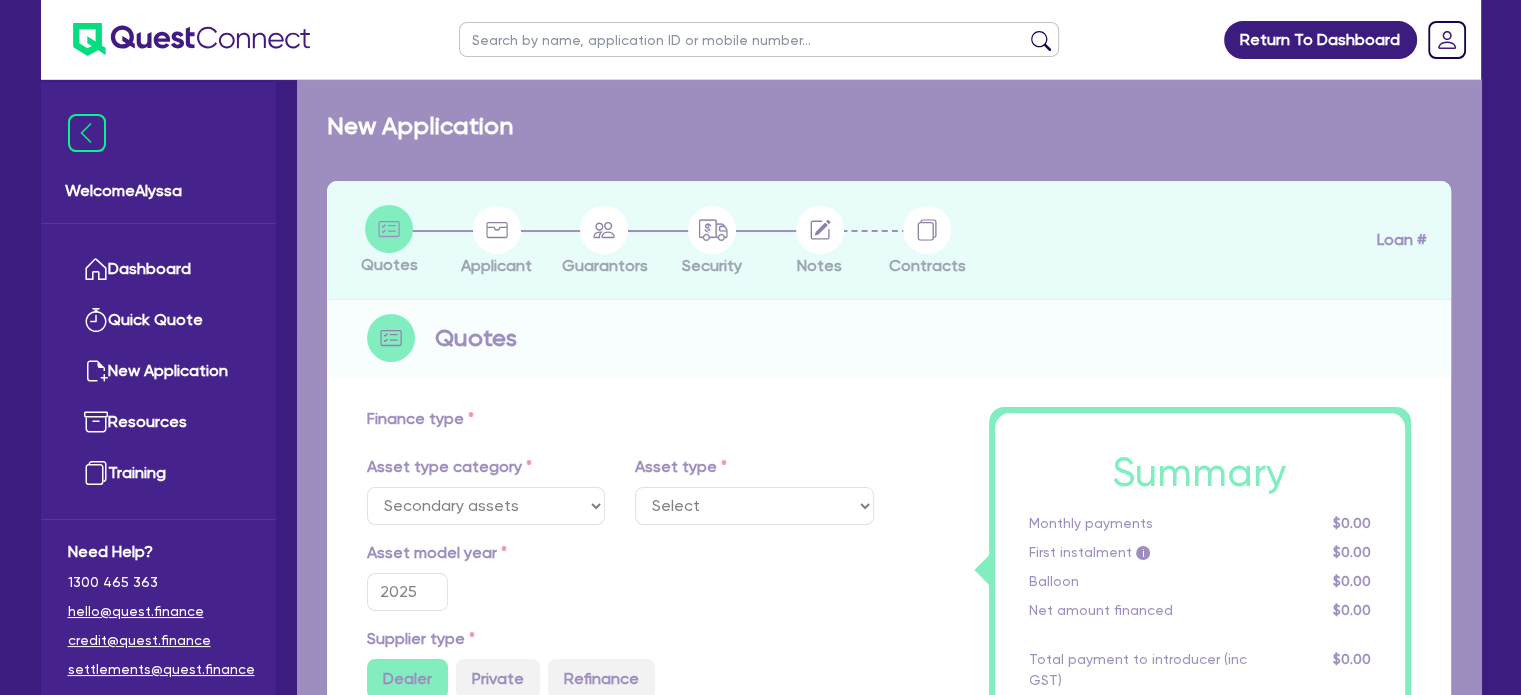select on "MEDICAL_DENTAL_LABORATORY_EQUIPMENT" 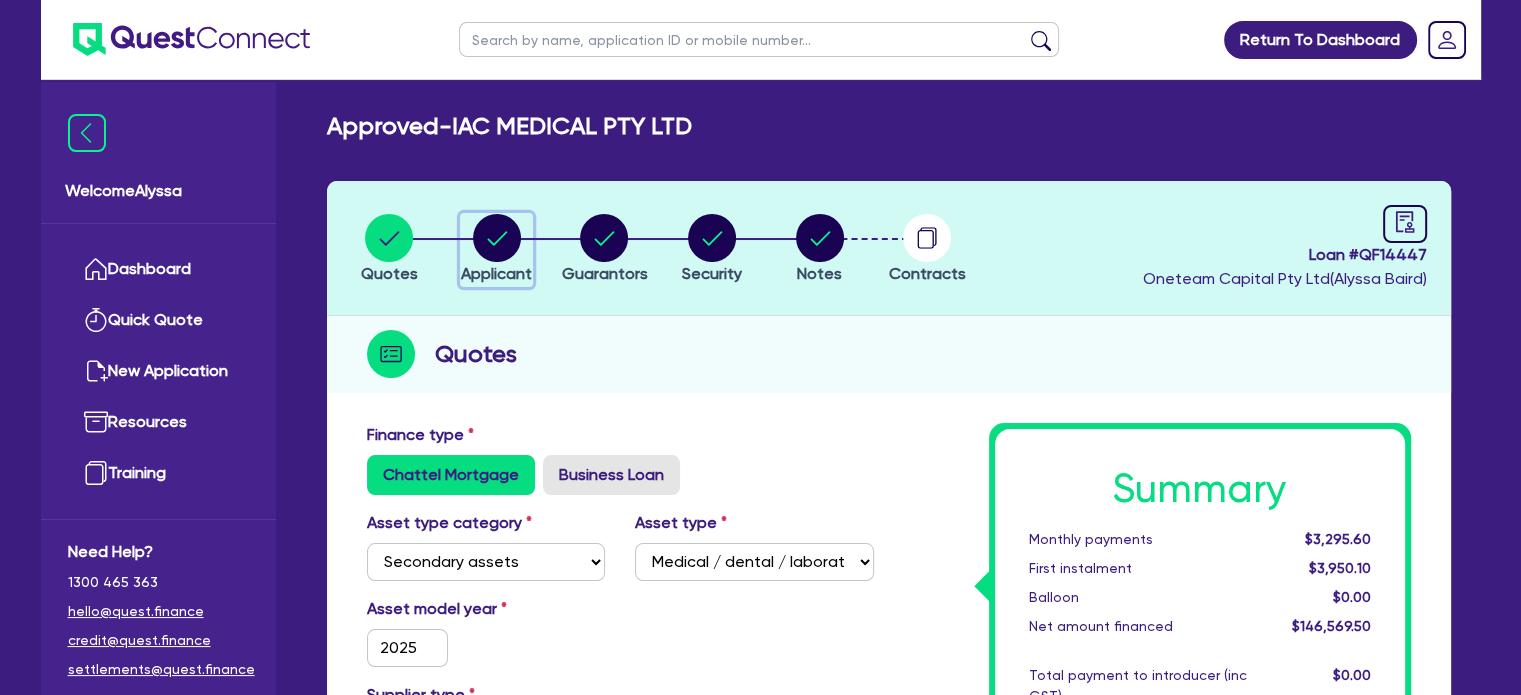click 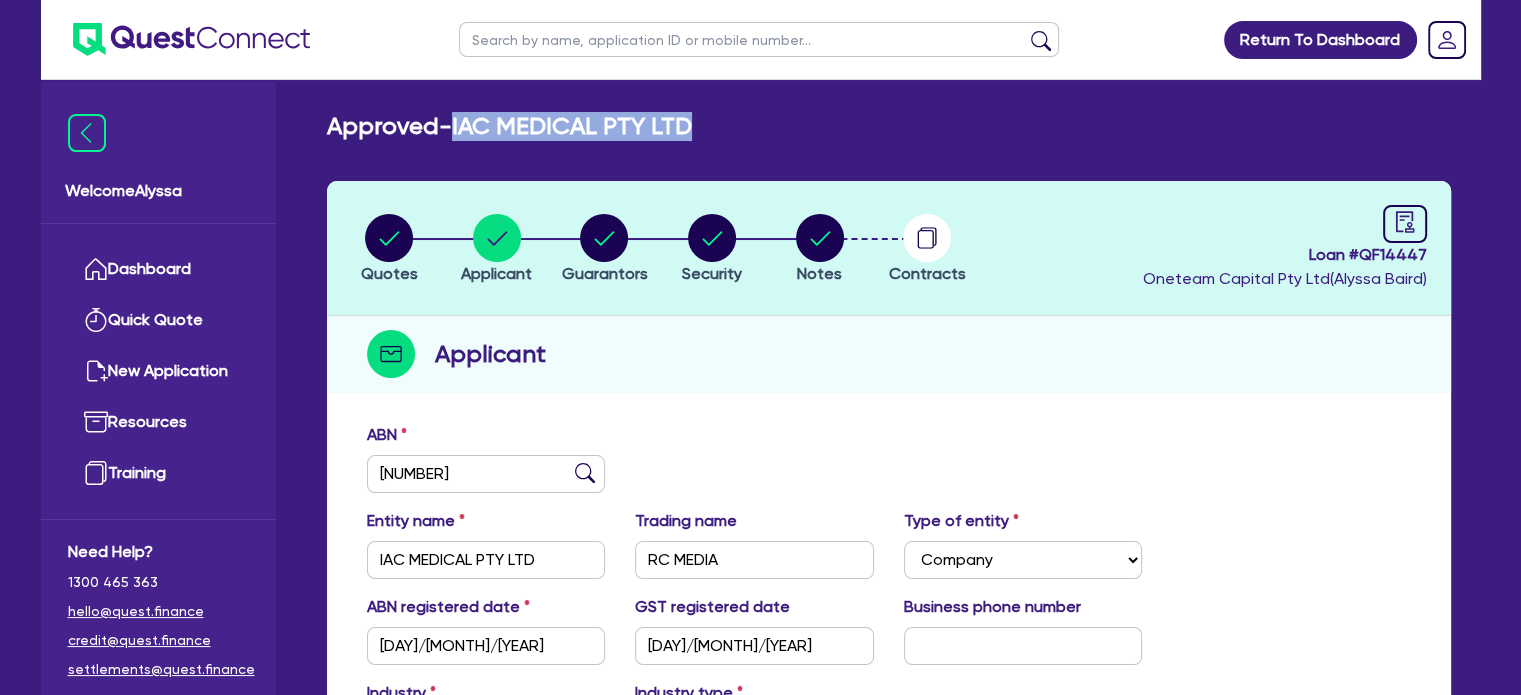 drag, startPoint x: 748, startPoint y: 114, endPoint x: 457, endPoint y: 113, distance: 291.0017 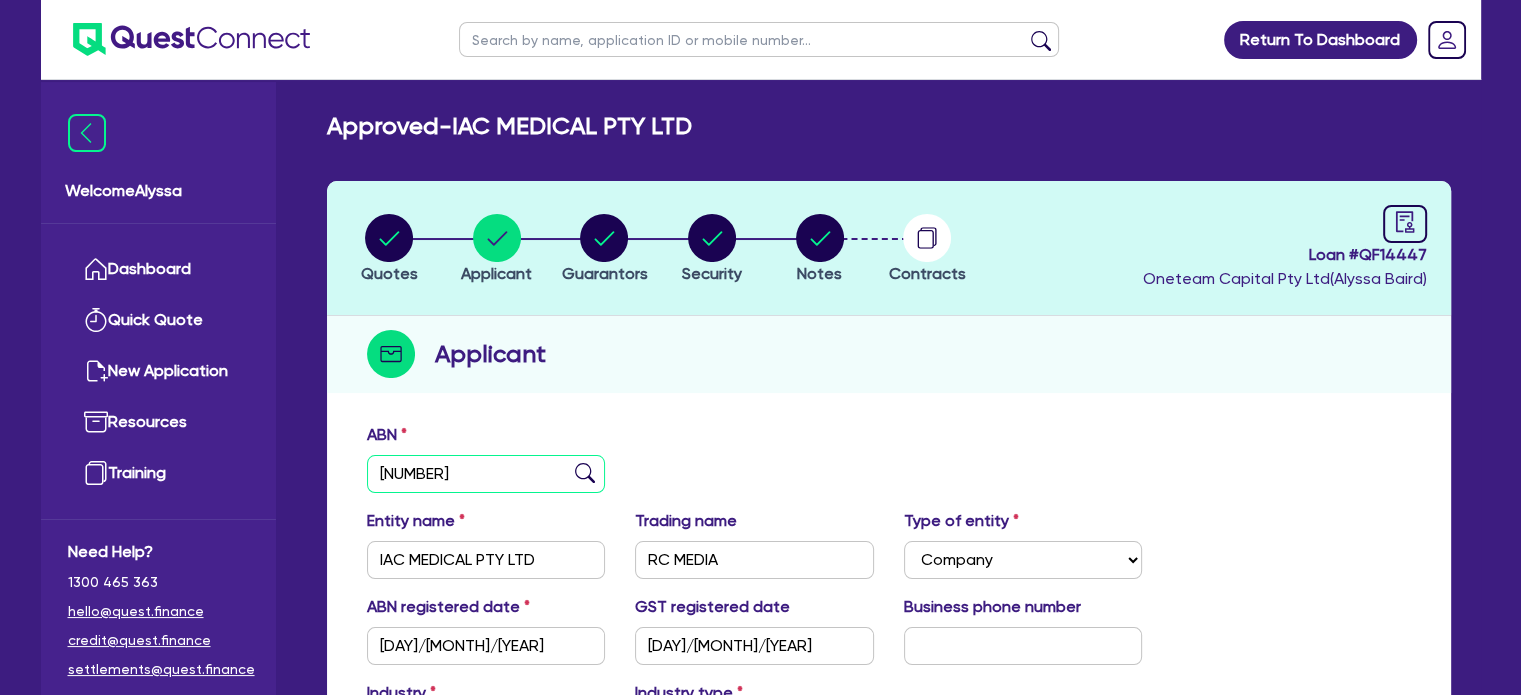 drag, startPoint x: 546, startPoint y: 467, endPoint x: 356, endPoint y: 457, distance: 190.26297 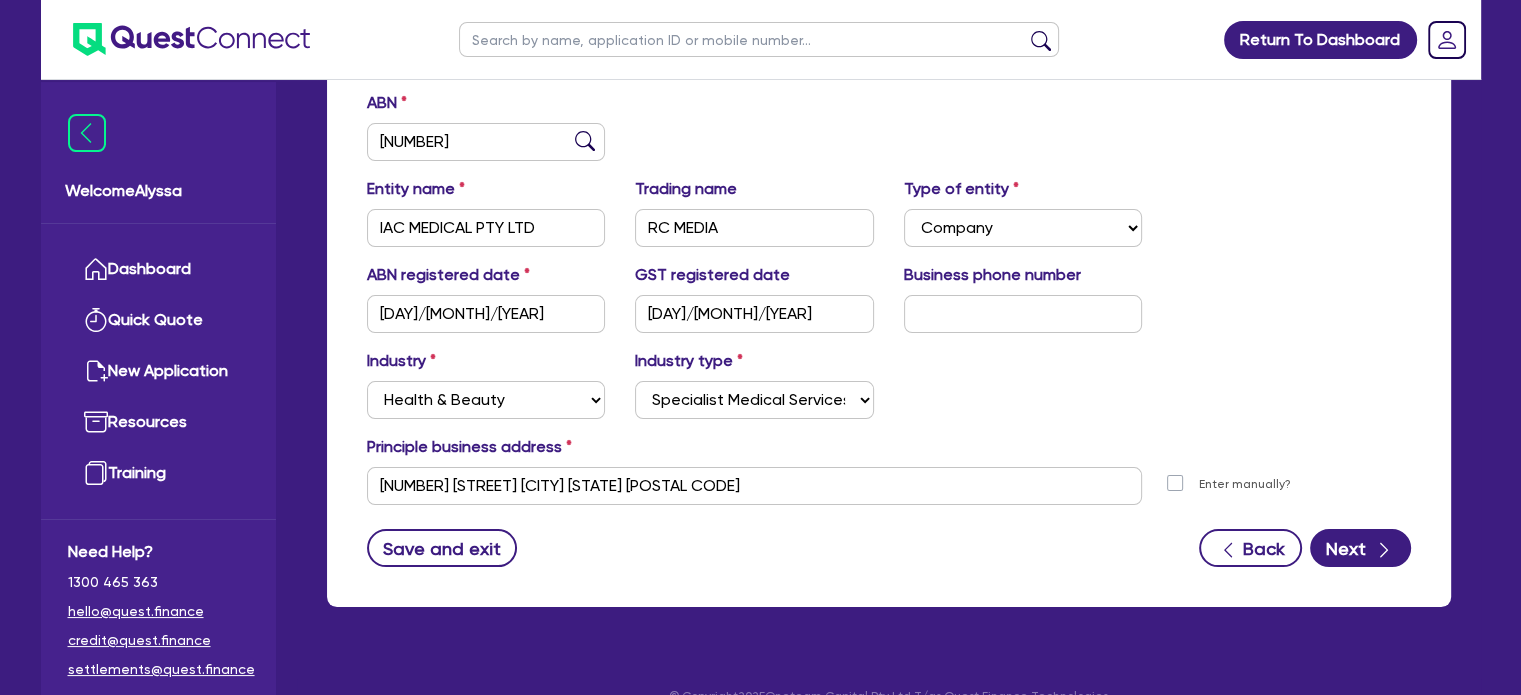 scroll, scrollTop: 343, scrollLeft: 0, axis: vertical 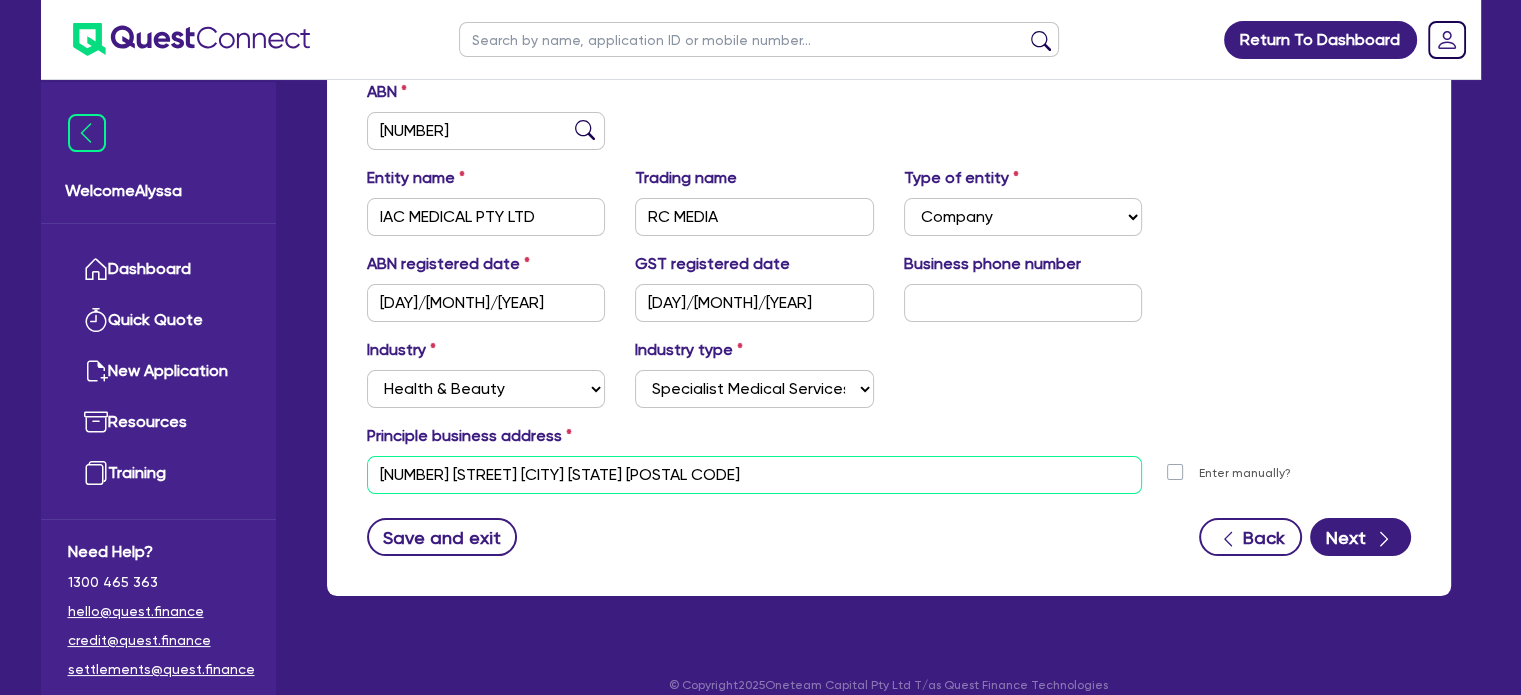 drag, startPoint x: 713, startPoint y: 464, endPoint x: 331, endPoint y: 490, distance: 382.8838 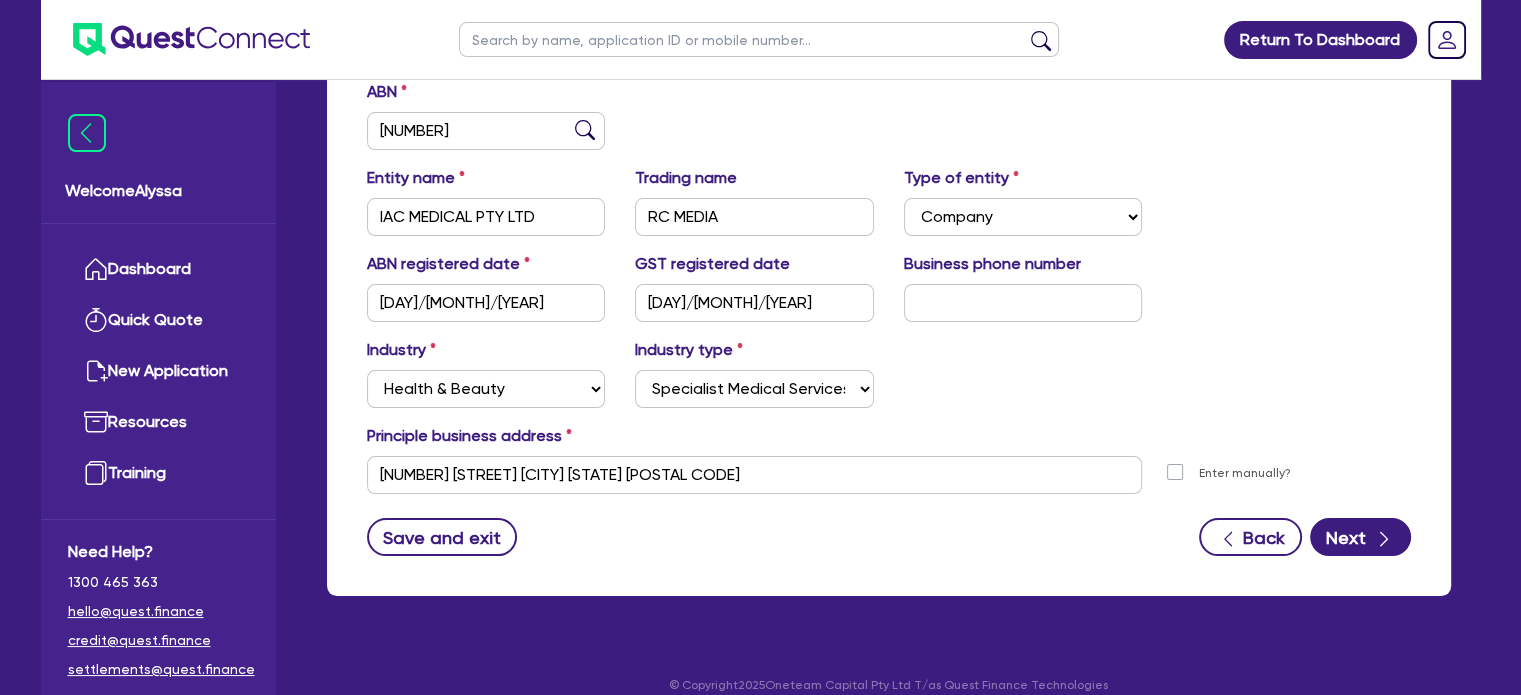 click on "ABN [NUMBER]" at bounding box center [889, 123] 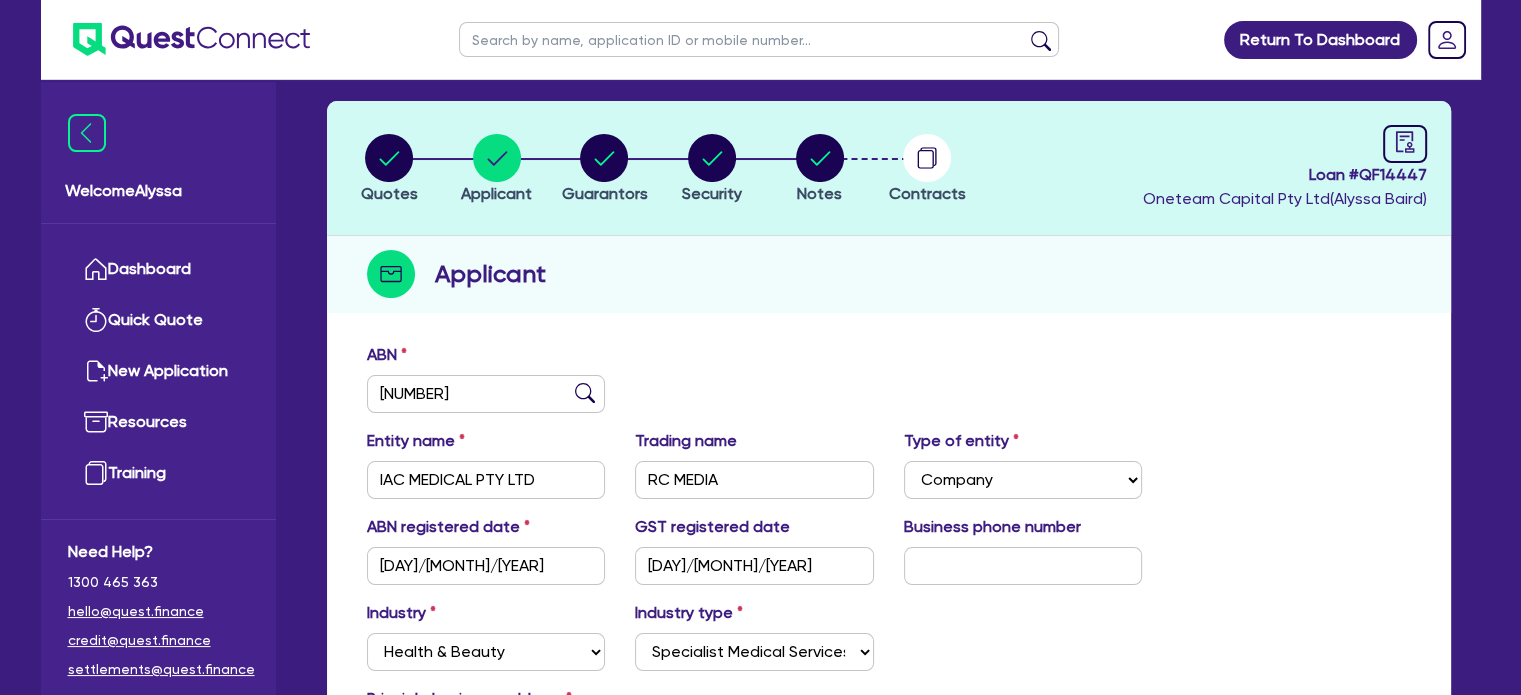 scroll, scrollTop: 0, scrollLeft: 0, axis: both 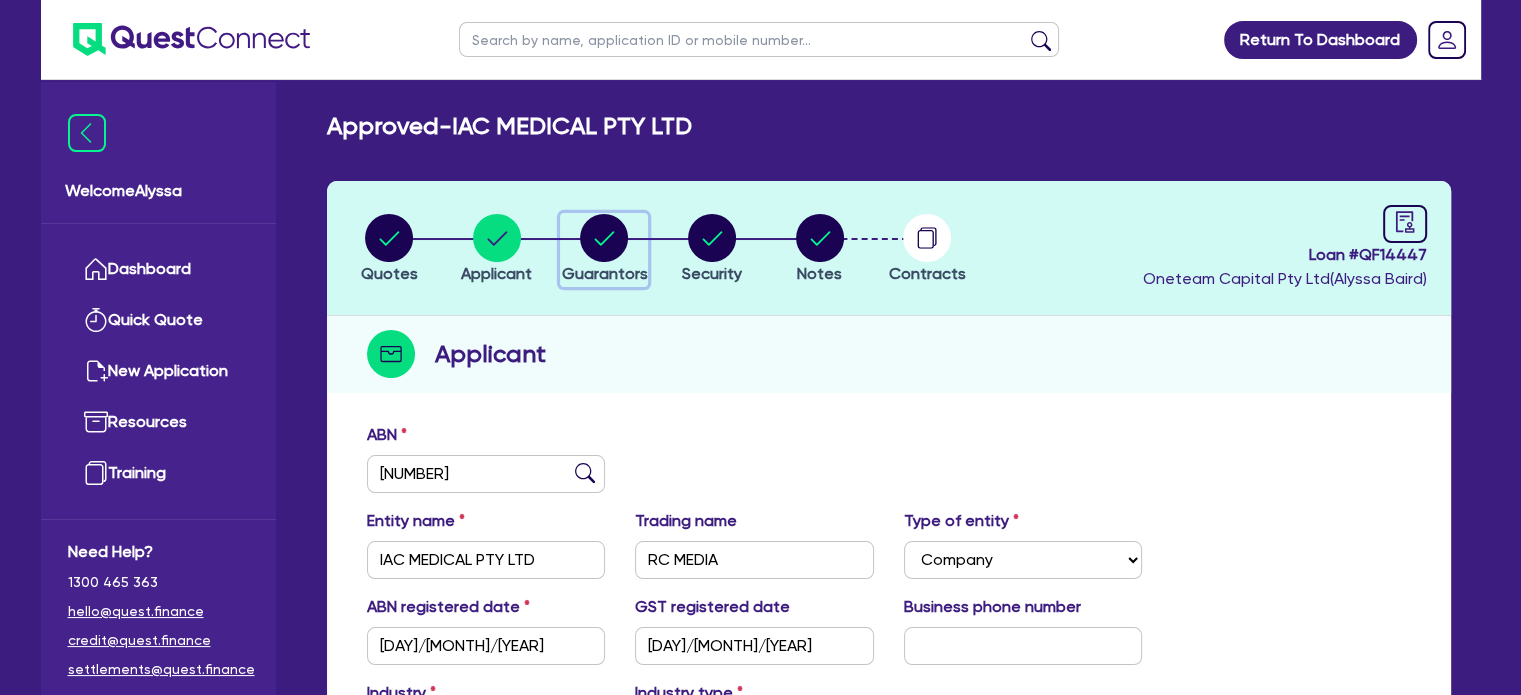 click 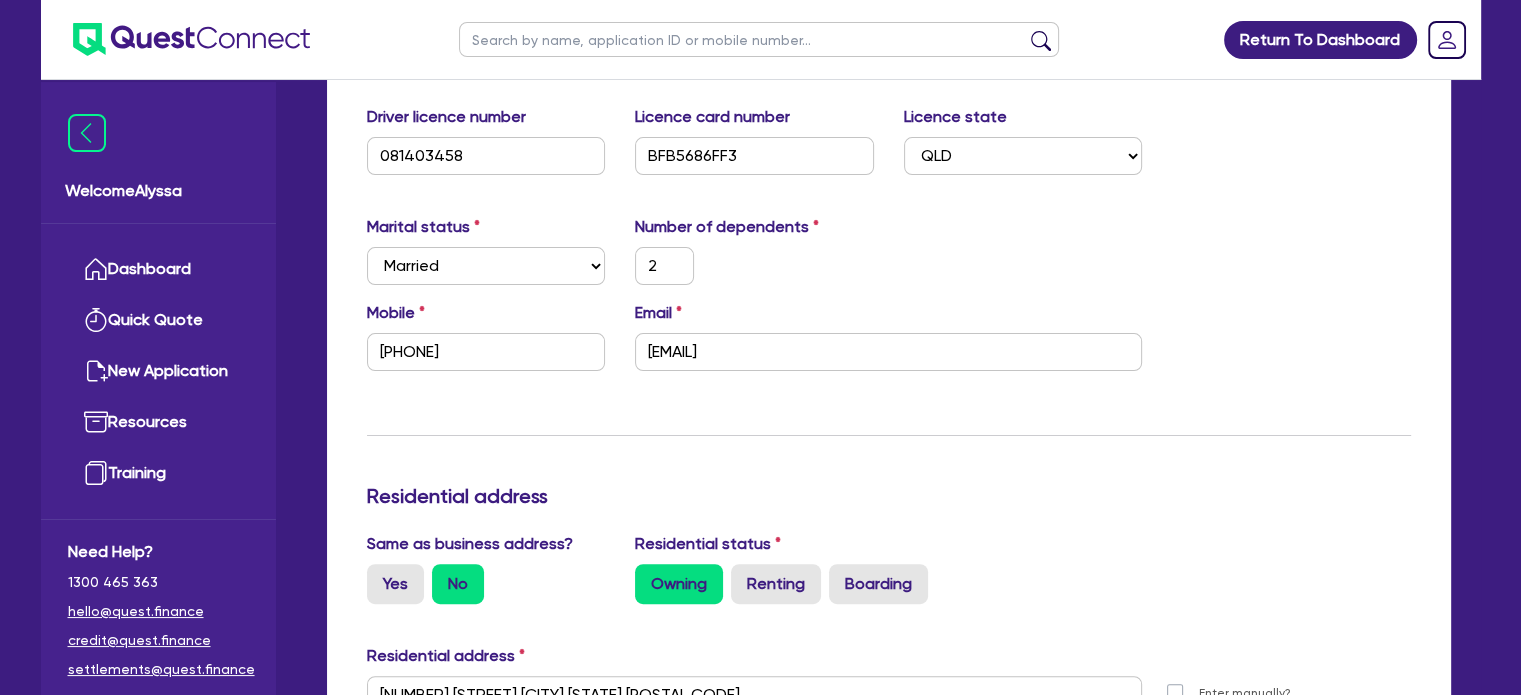 scroll, scrollTop: 496, scrollLeft: 0, axis: vertical 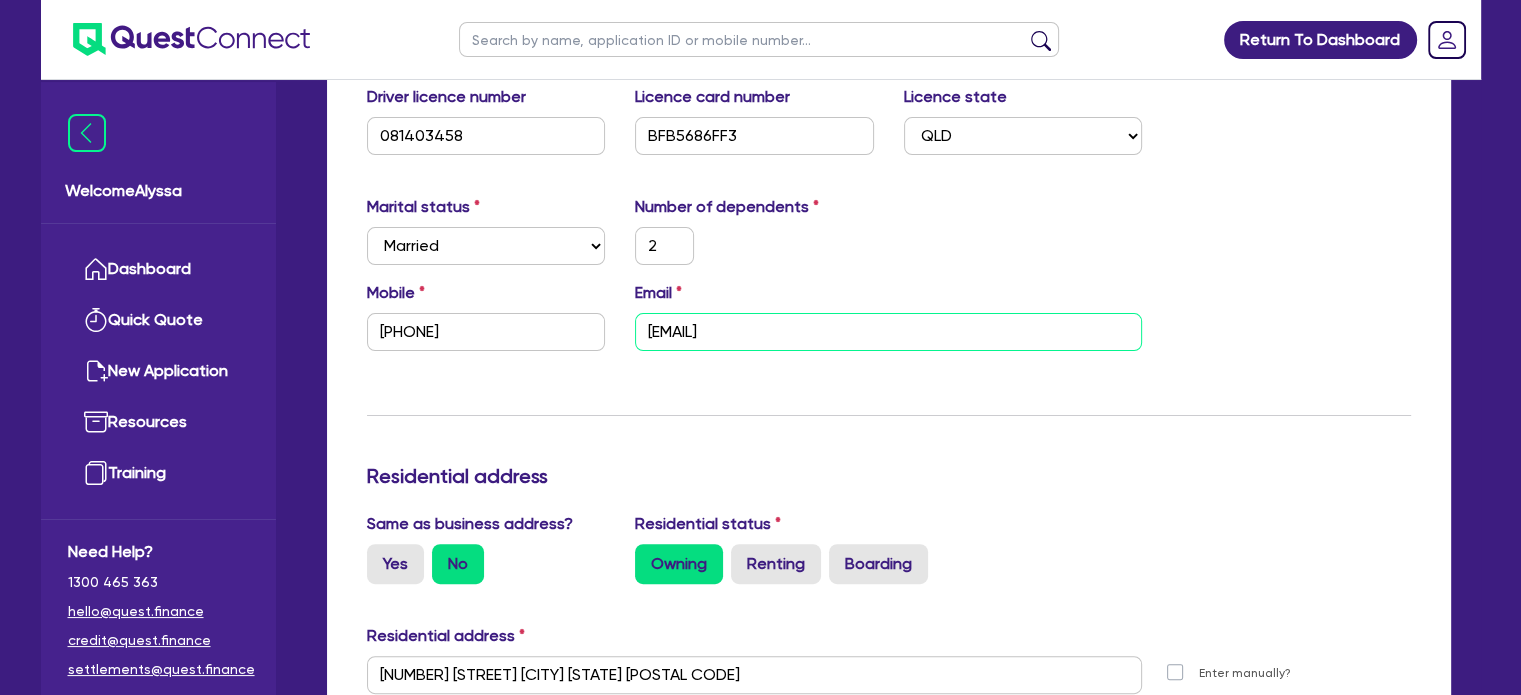 drag, startPoint x: 933, startPoint y: 335, endPoint x: 612, endPoint y: 311, distance: 321.89594 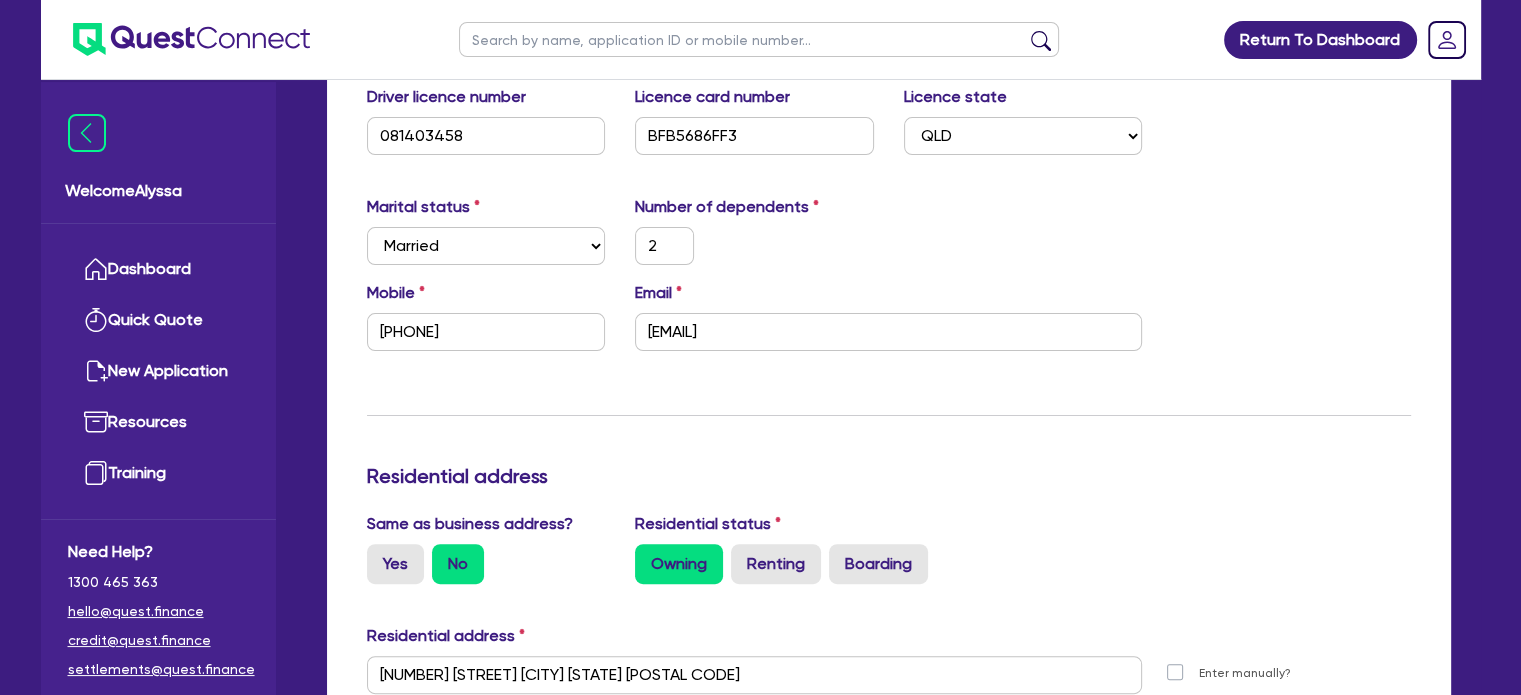 scroll, scrollTop: 0, scrollLeft: 0, axis: both 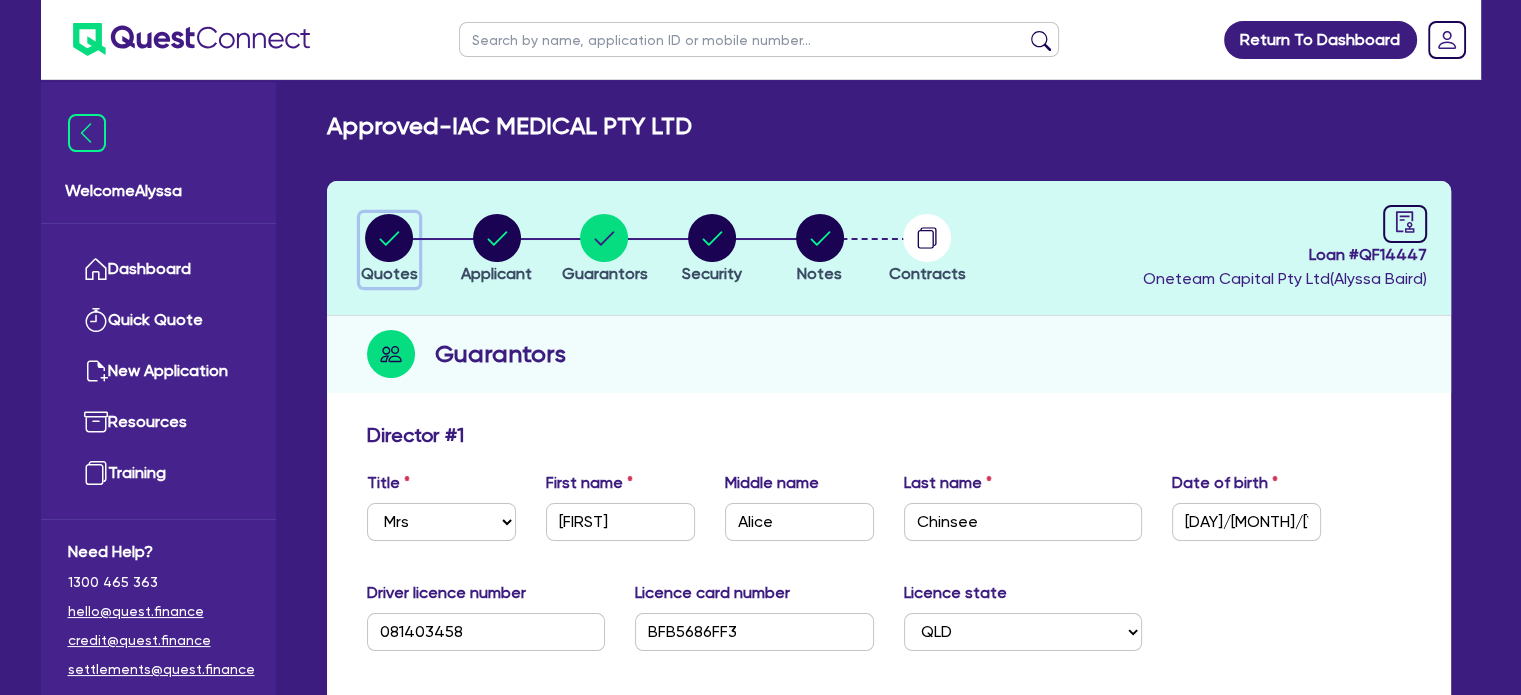 click 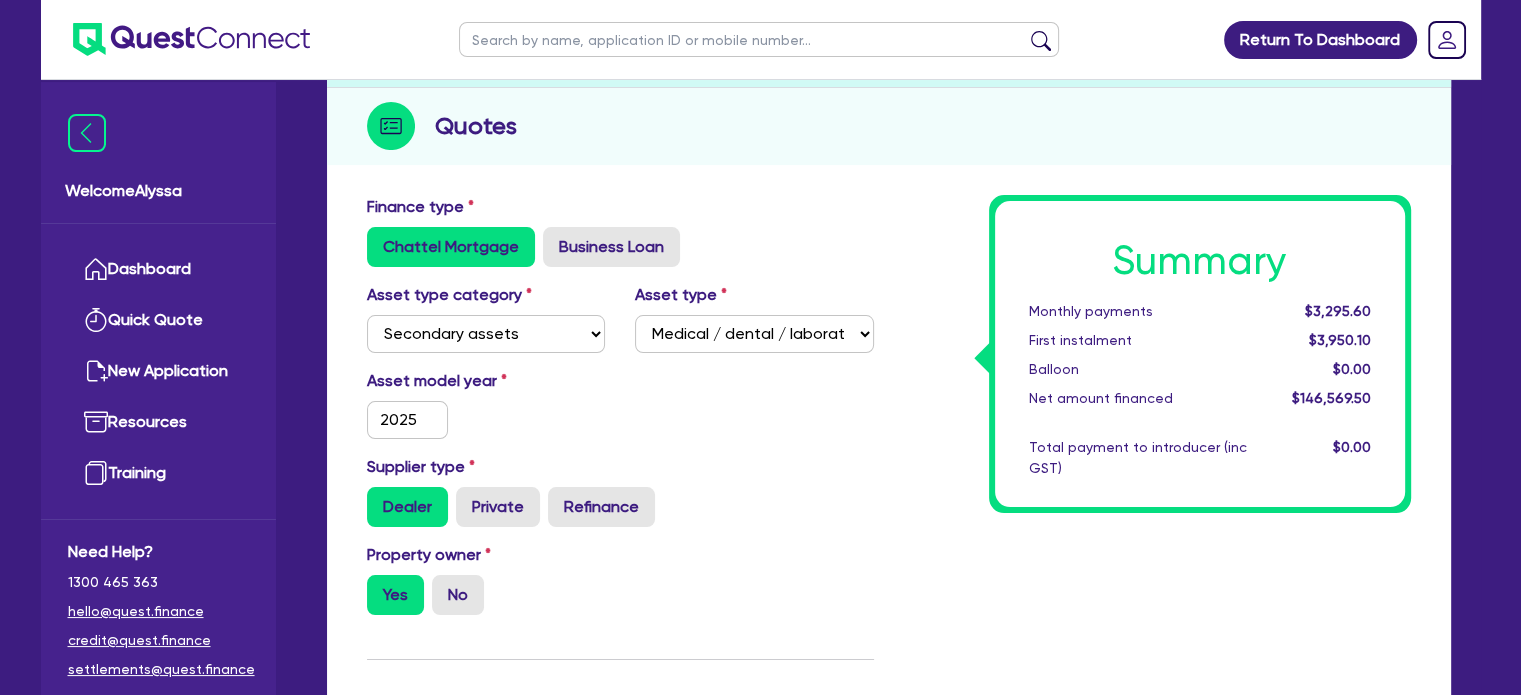 scroll, scrollTop: 0, scrollLeft: 0, axis: both 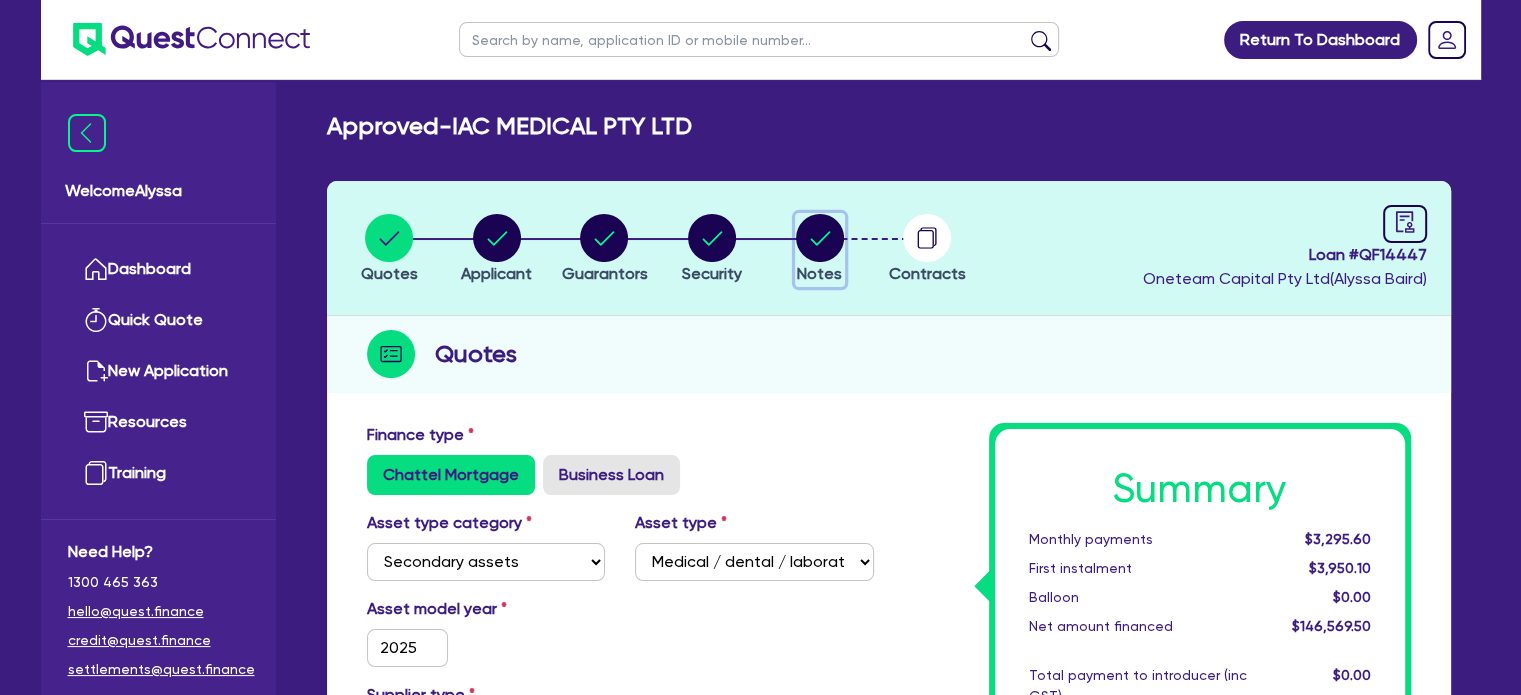 click 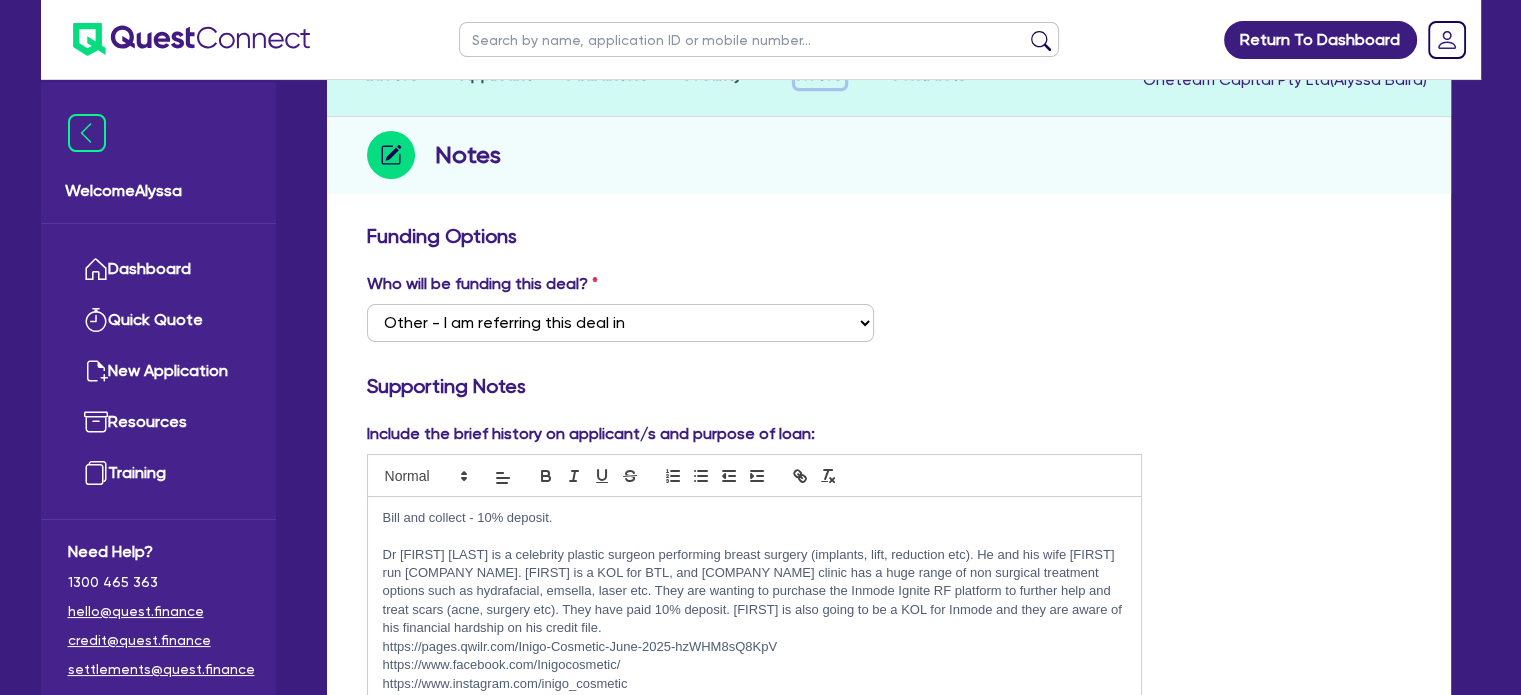 scroll, scrollTop: 0, scrollLeft: 0, axis: both 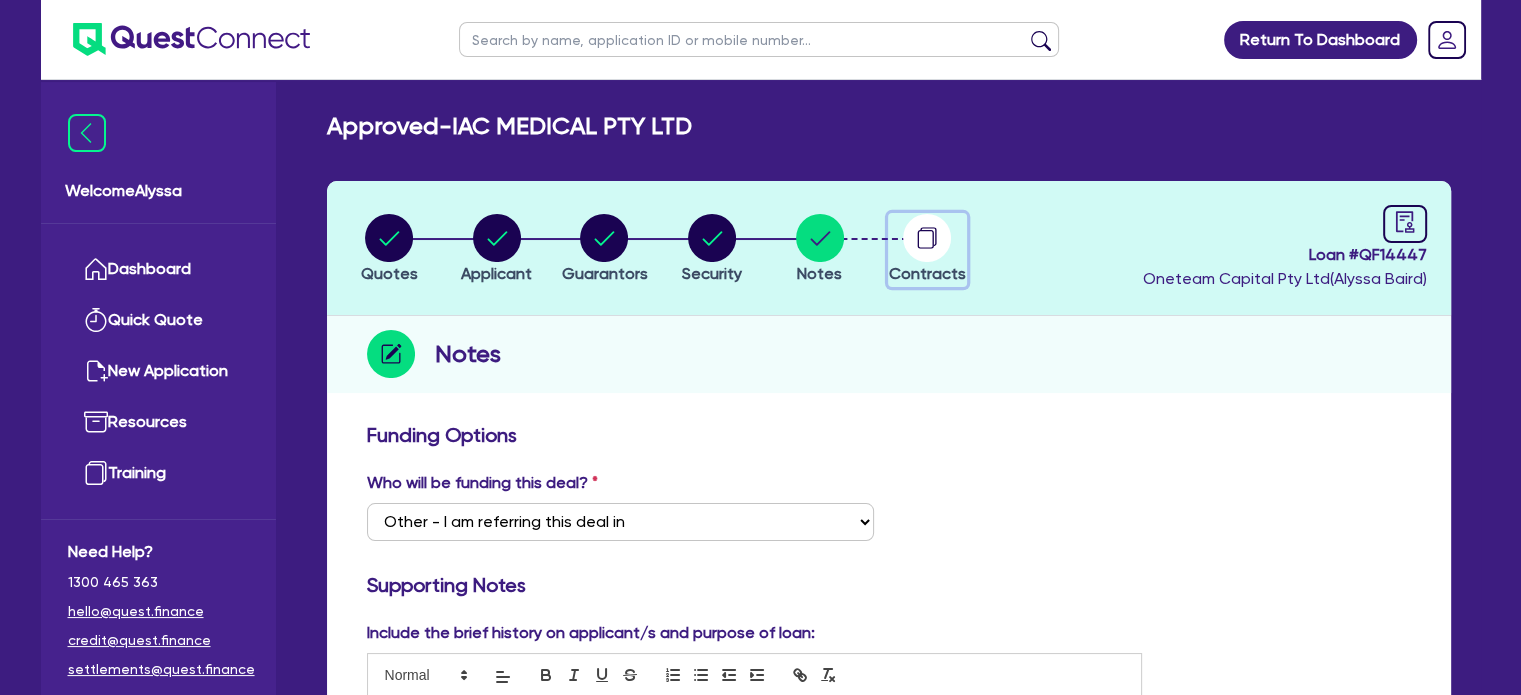 click 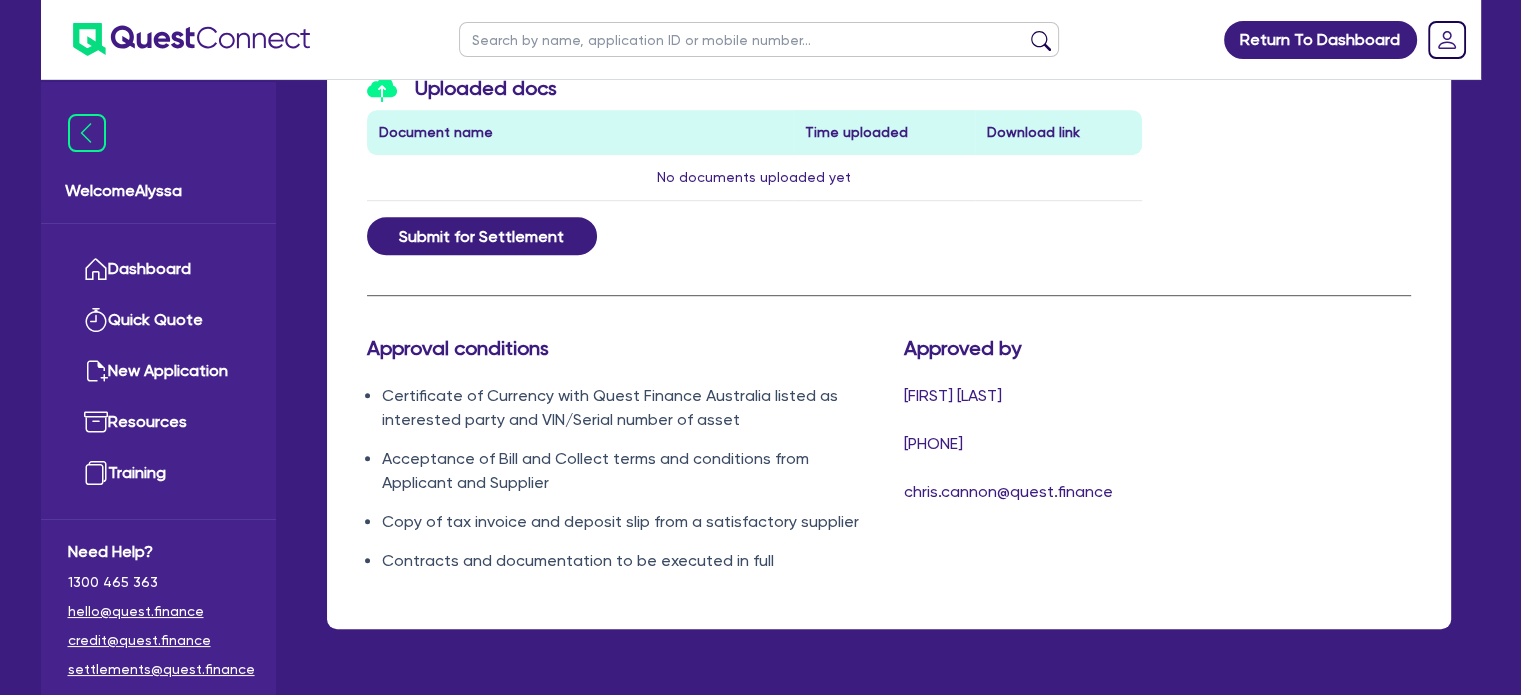 scroll, scrollTop: 1188, scrollLeft: 0, axis: vertical 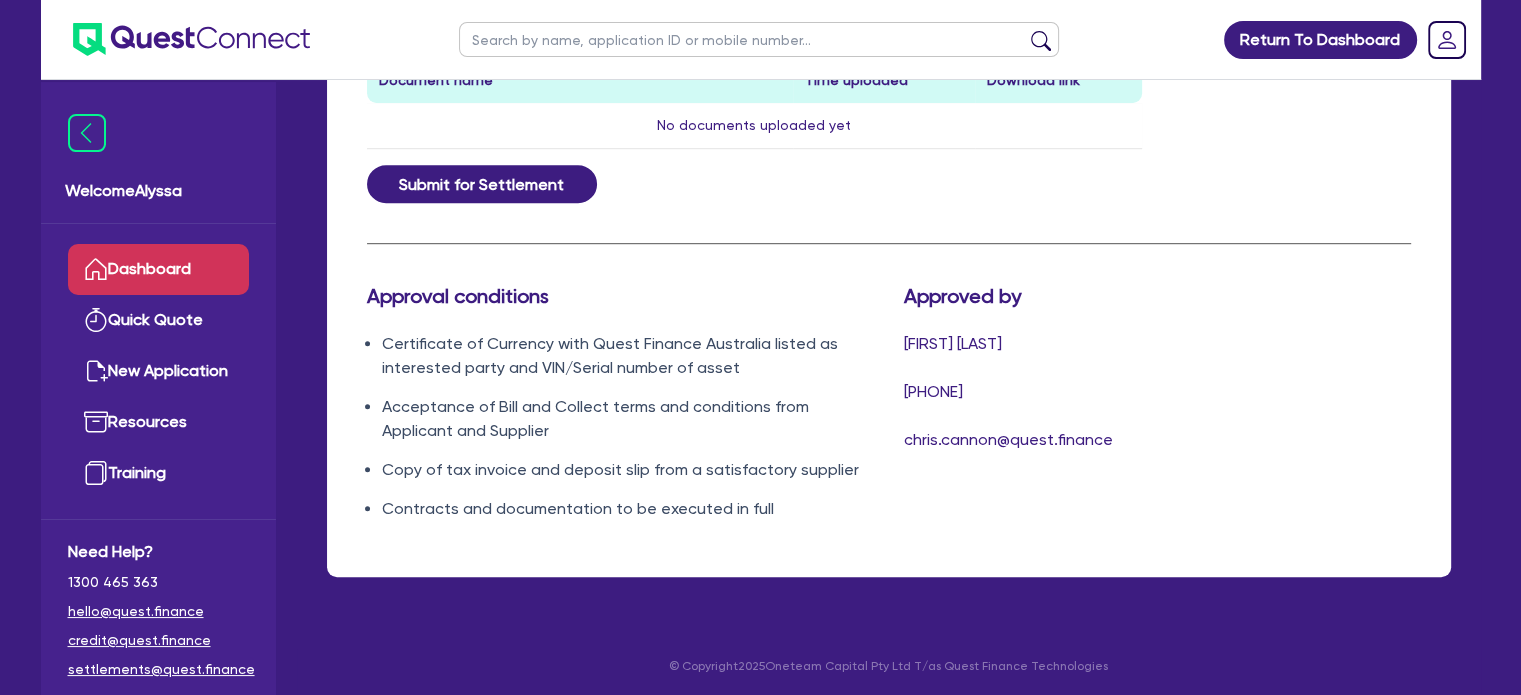 click on "Dashboard" at bounding box center [158, 269] 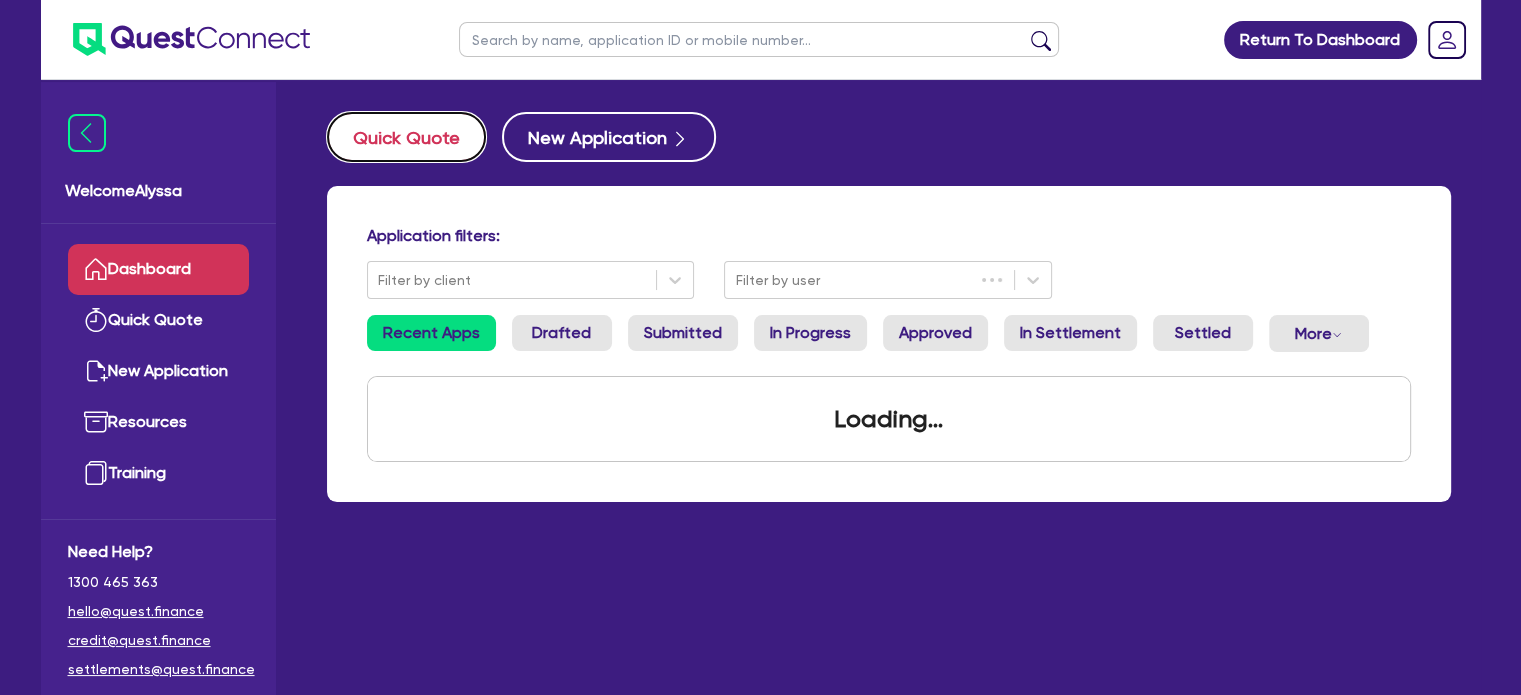 click on "Quick Quote" at bounding box center (406, 137) 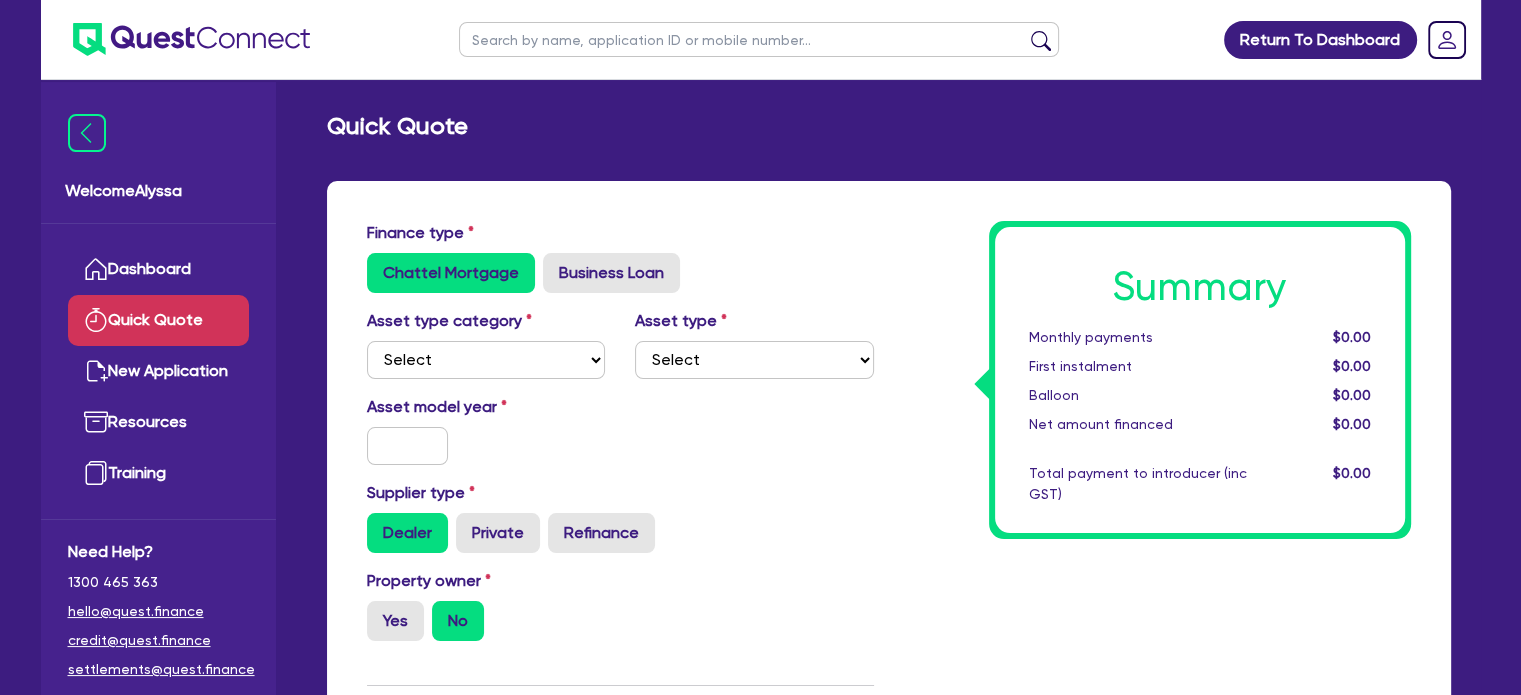 click on "Finance type Chattel Mortgage Business Loan" at bounding box center (620, 257) 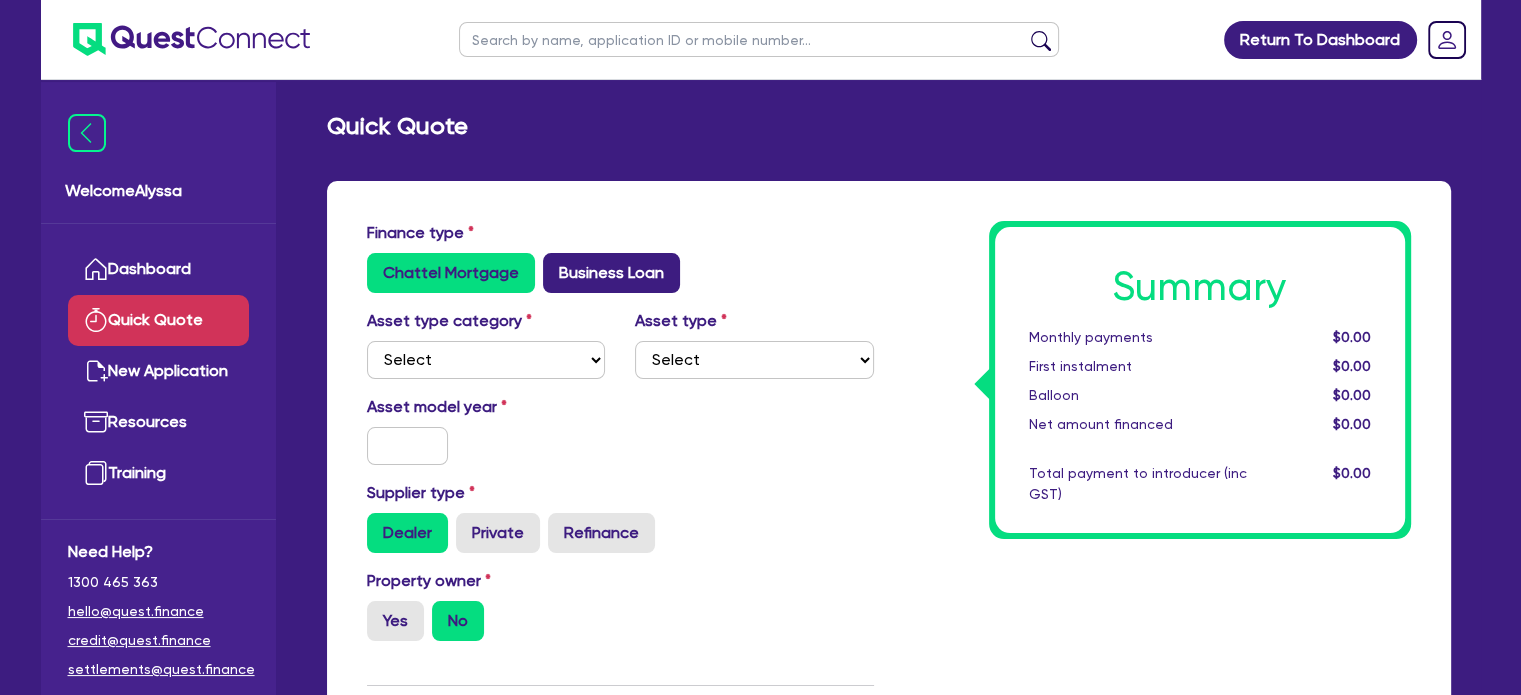 click on "Business Loan" at bounding box center (611, 273) 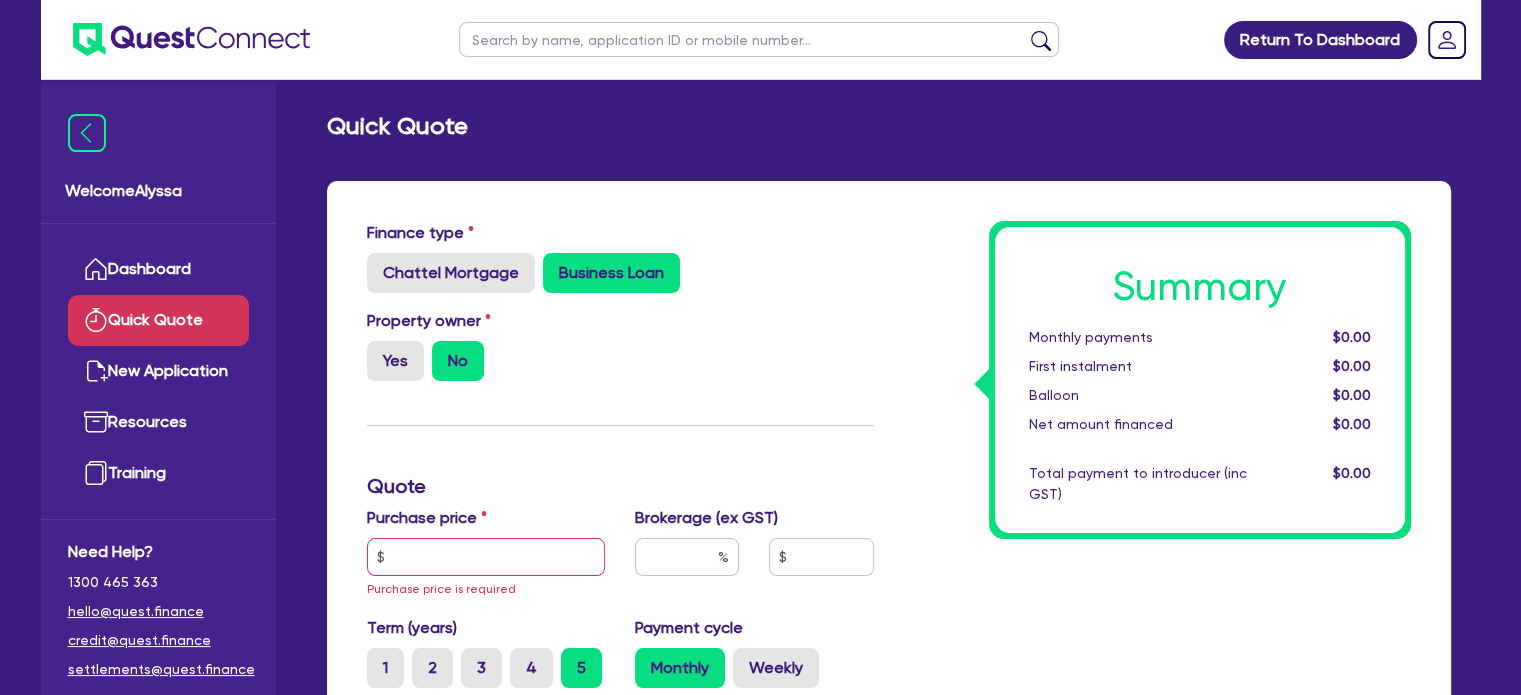 click on "Purchase price Purchase price is required" at bounding box center [486, 553] 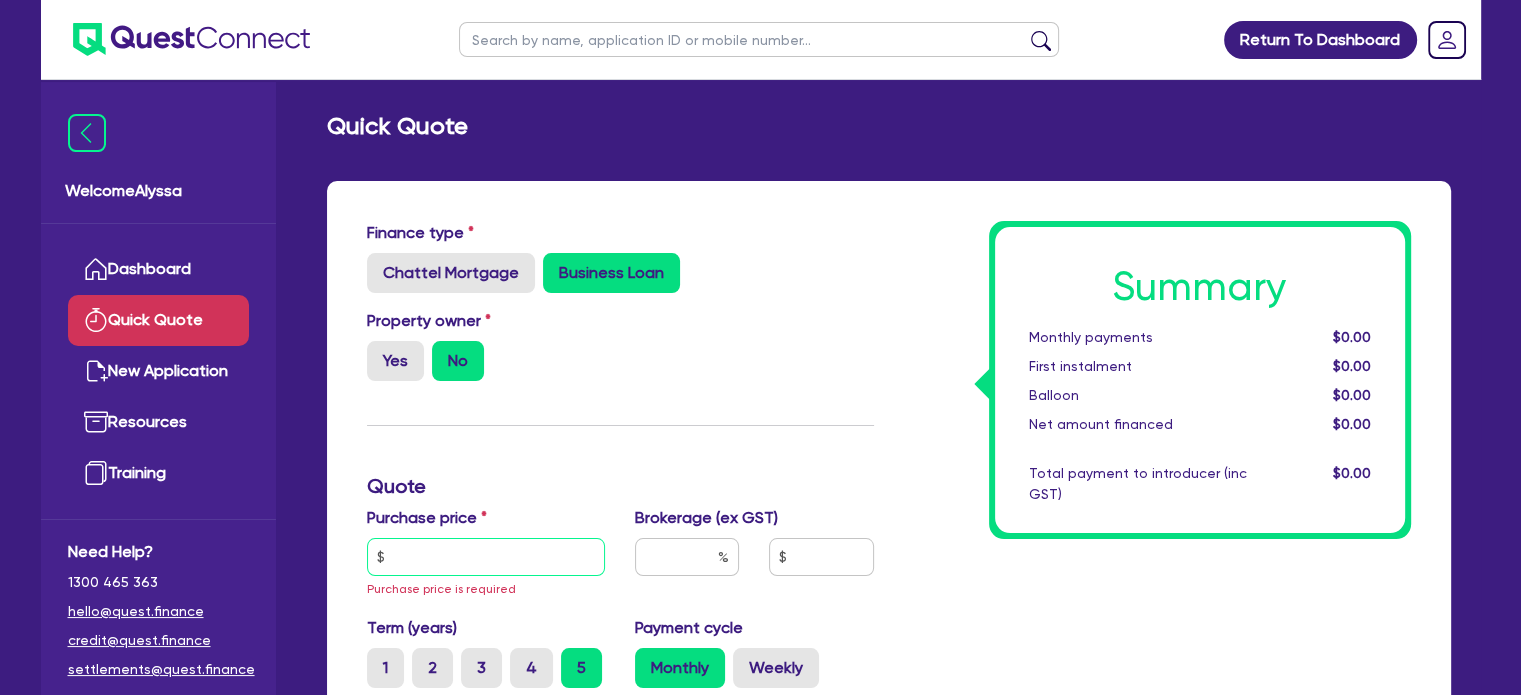 click at bounding box center (486, 557) 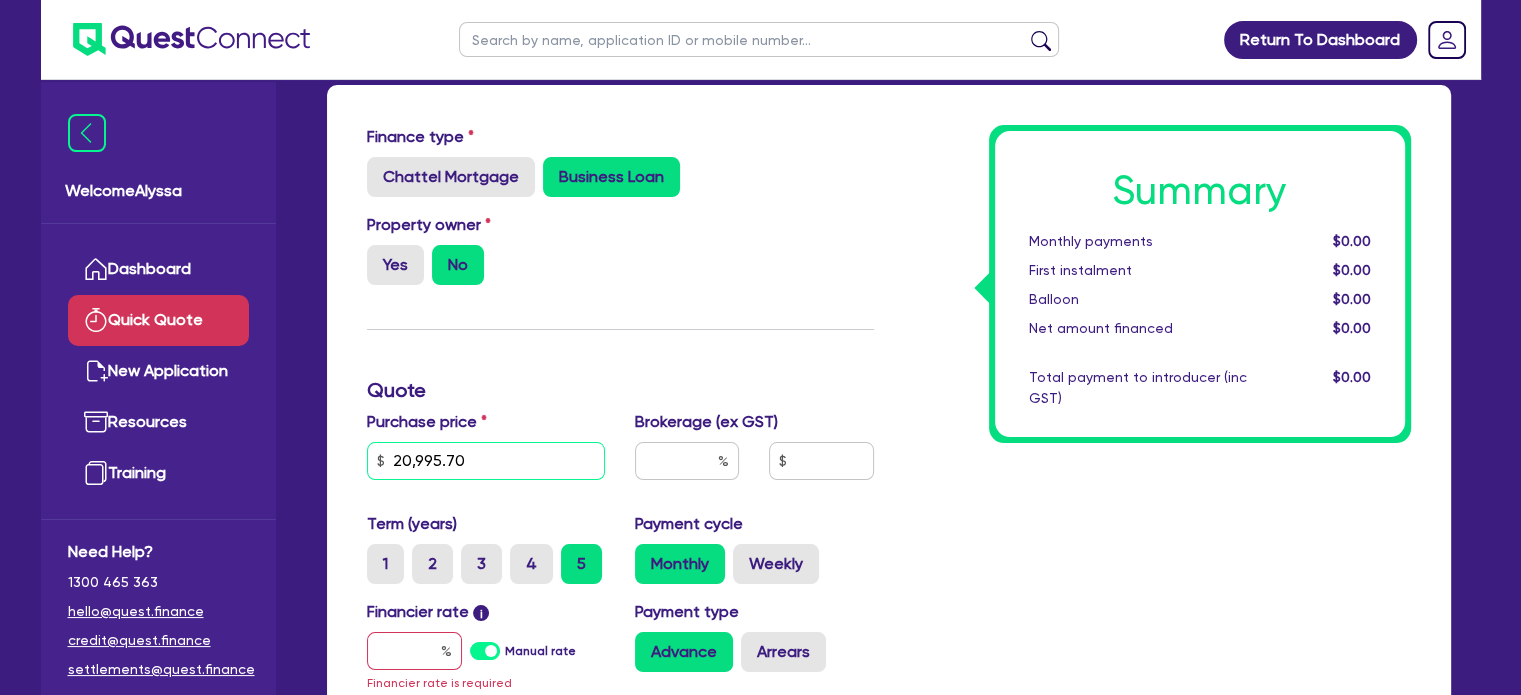 scroll, scrollTop: 96, scrollLeft: 0, axis: vertical 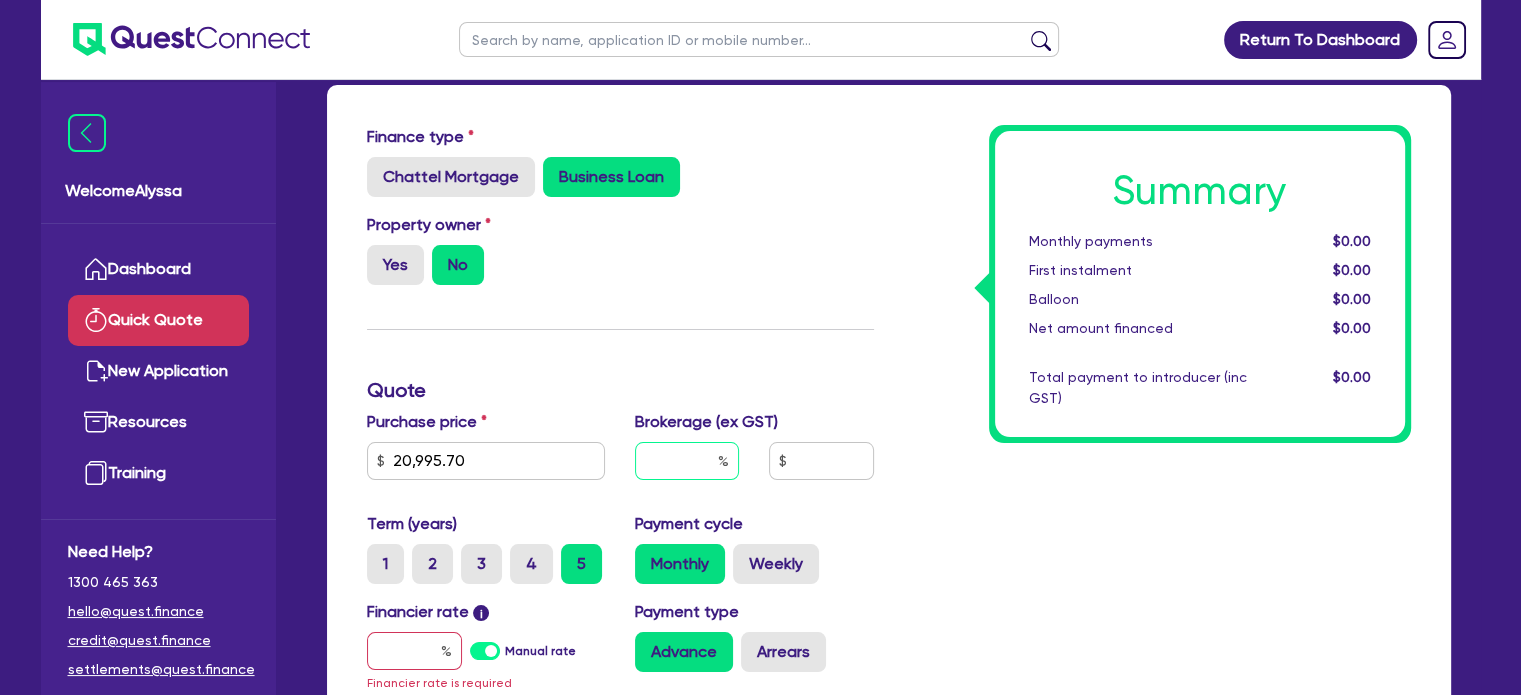 click at bounding box center (687, 461) 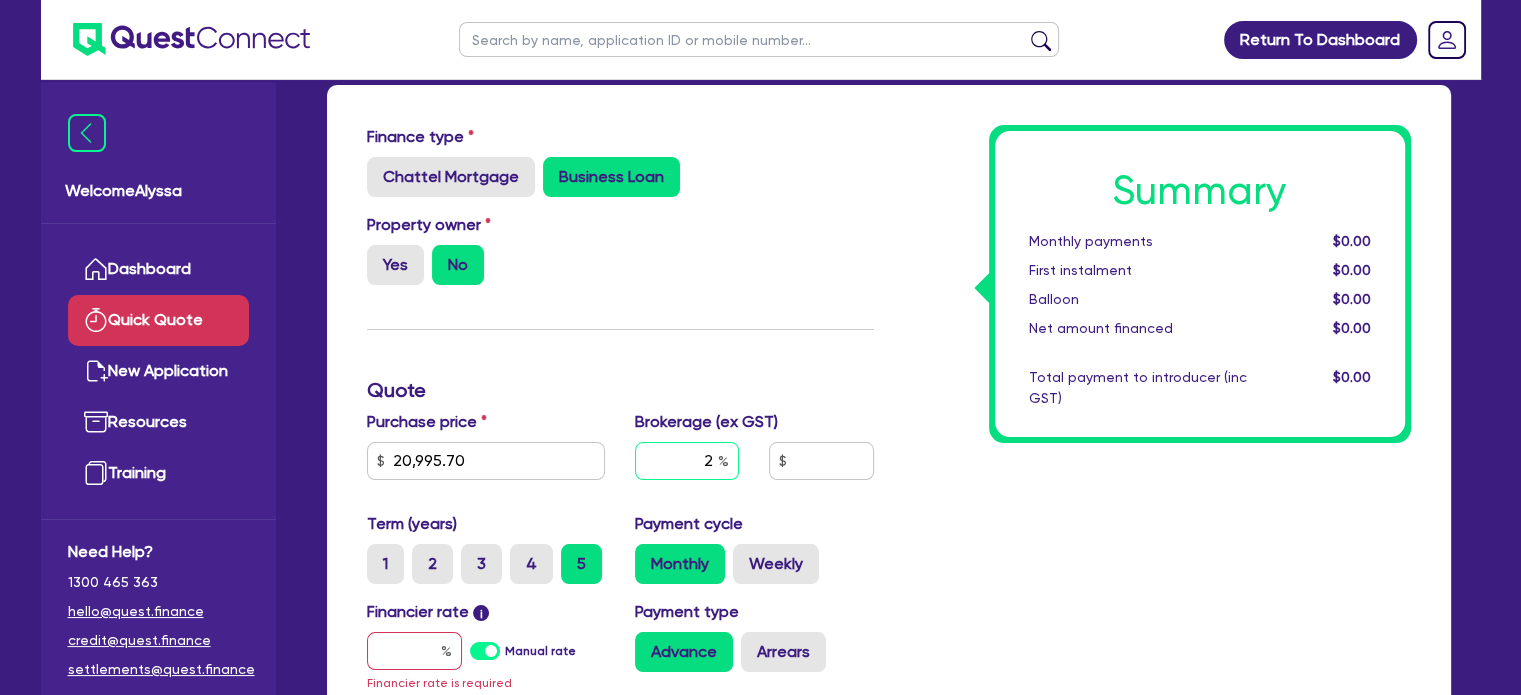 type on "2" 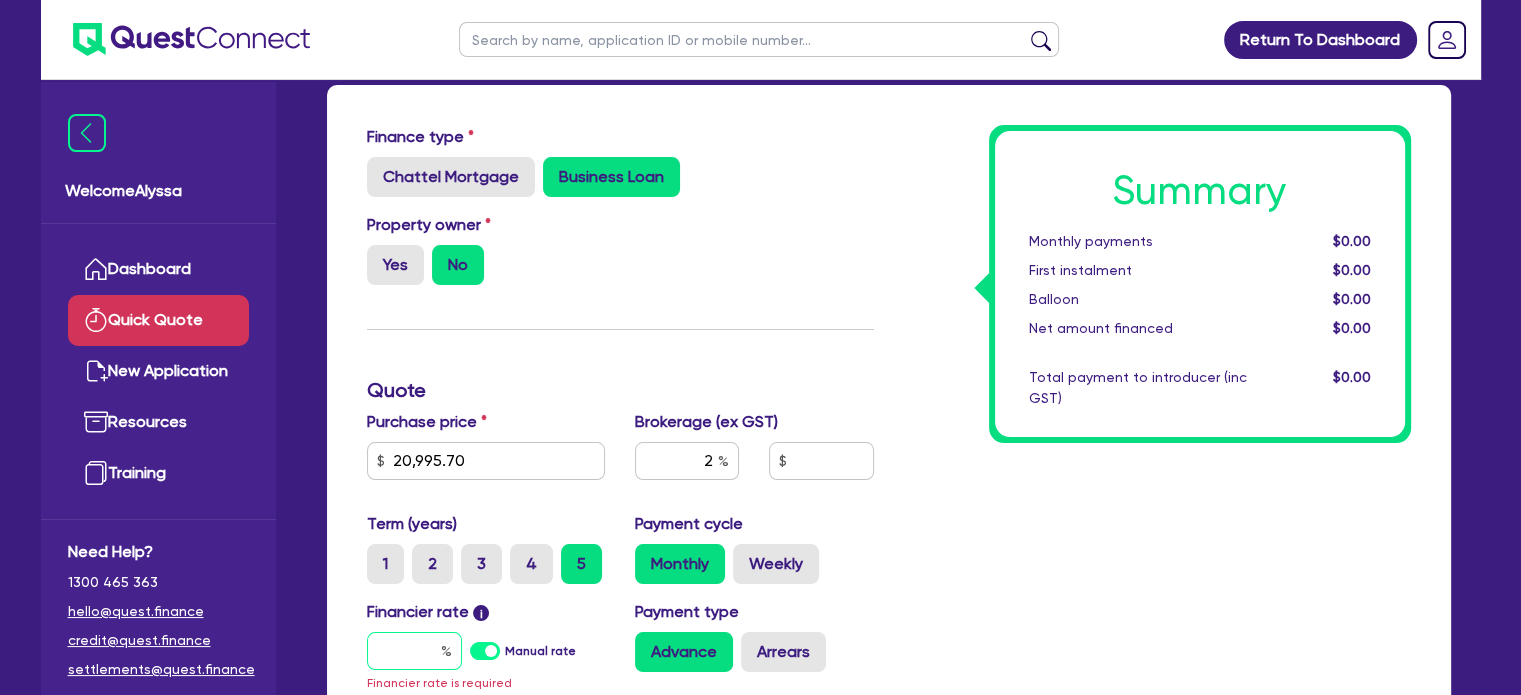 click at bounding box center [414, 651] 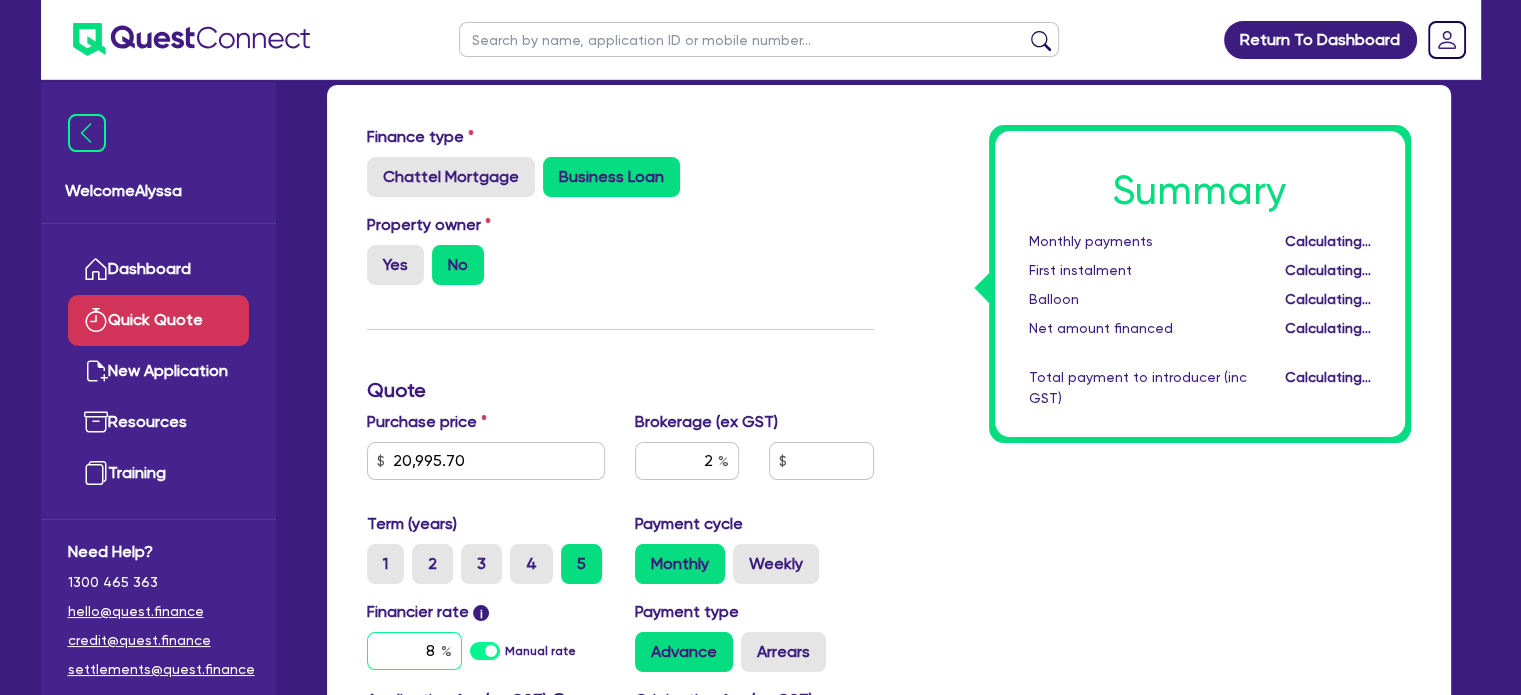 type on "433" 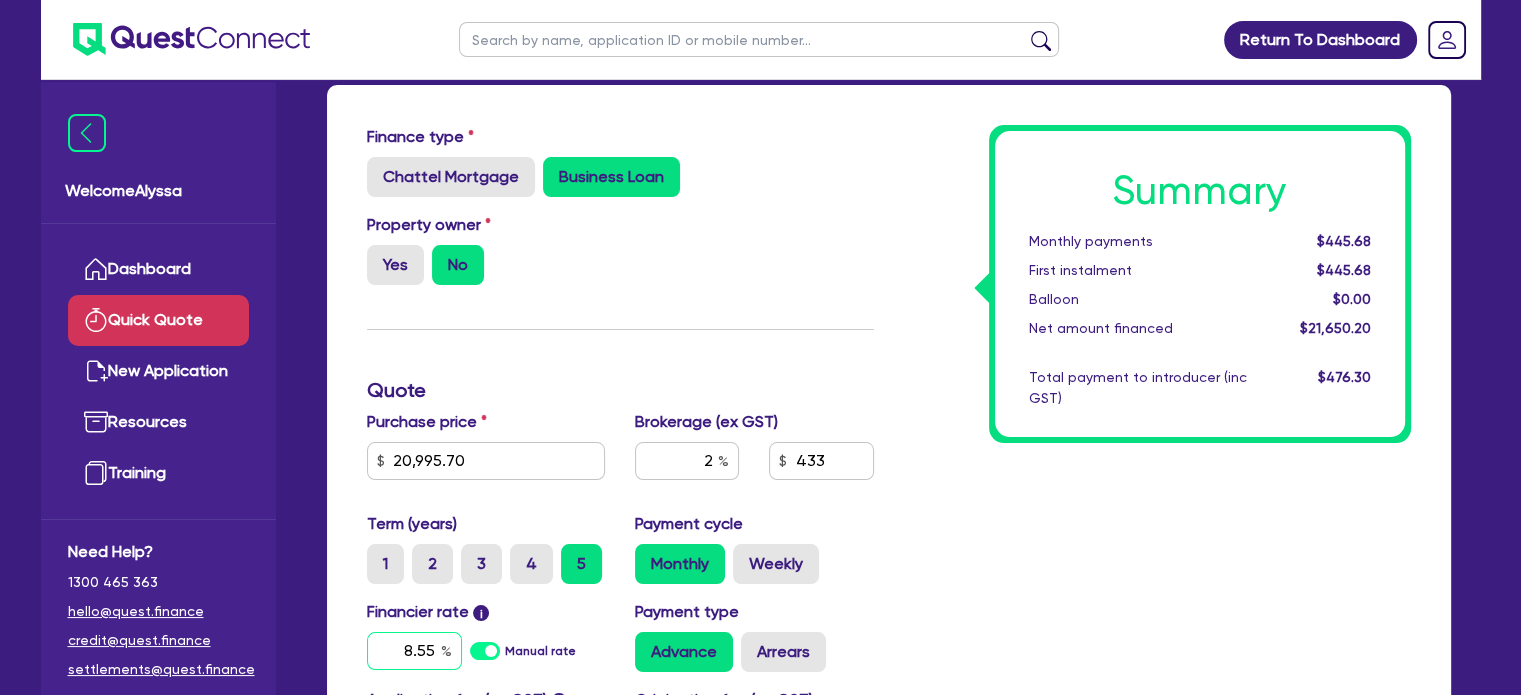 type on "8.55" 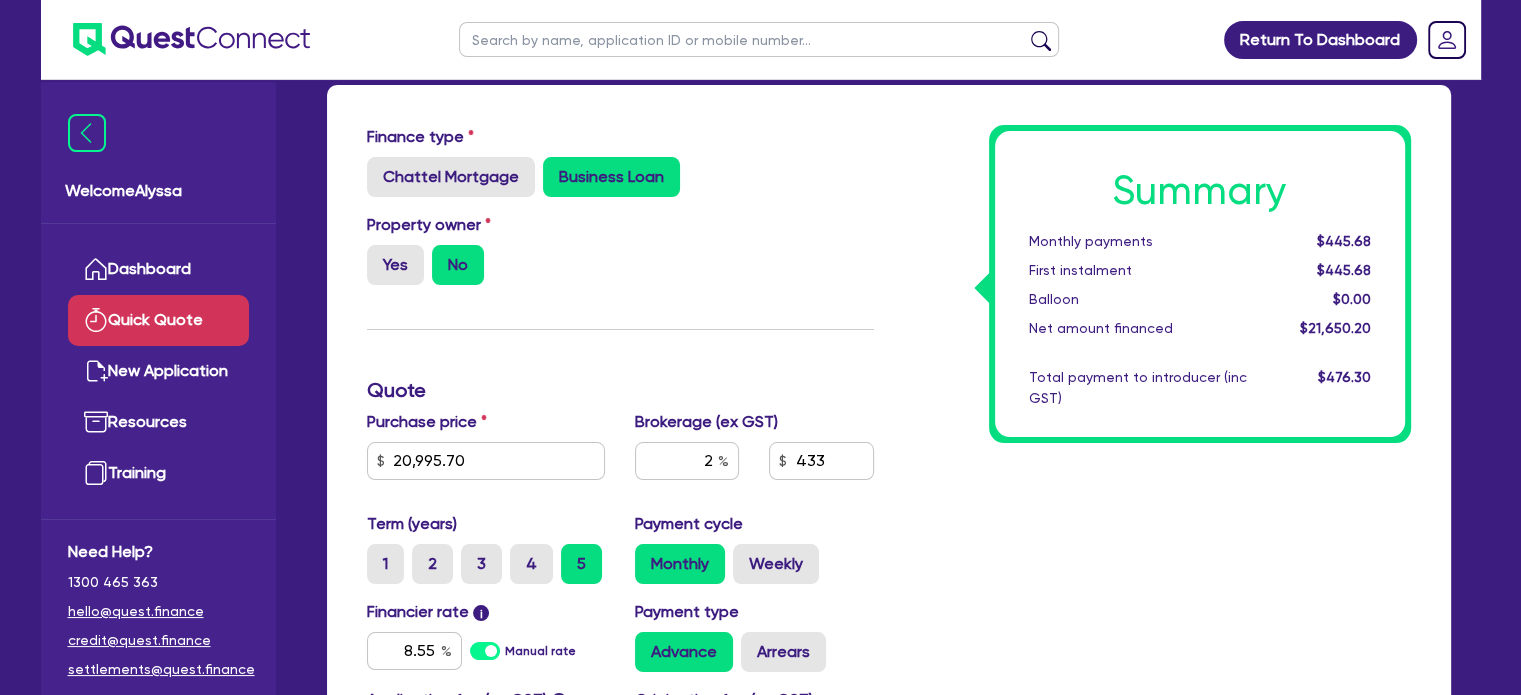 click on "Summary Monthly   payments $[AMOUNT] First instalment $[AMOUNT] Balloon $[AMOUNT] Net amount financed $[AMOUNT] Total payment to introducer (inc GST) $[AMOUNT]" at bounding box center (1157, 493) 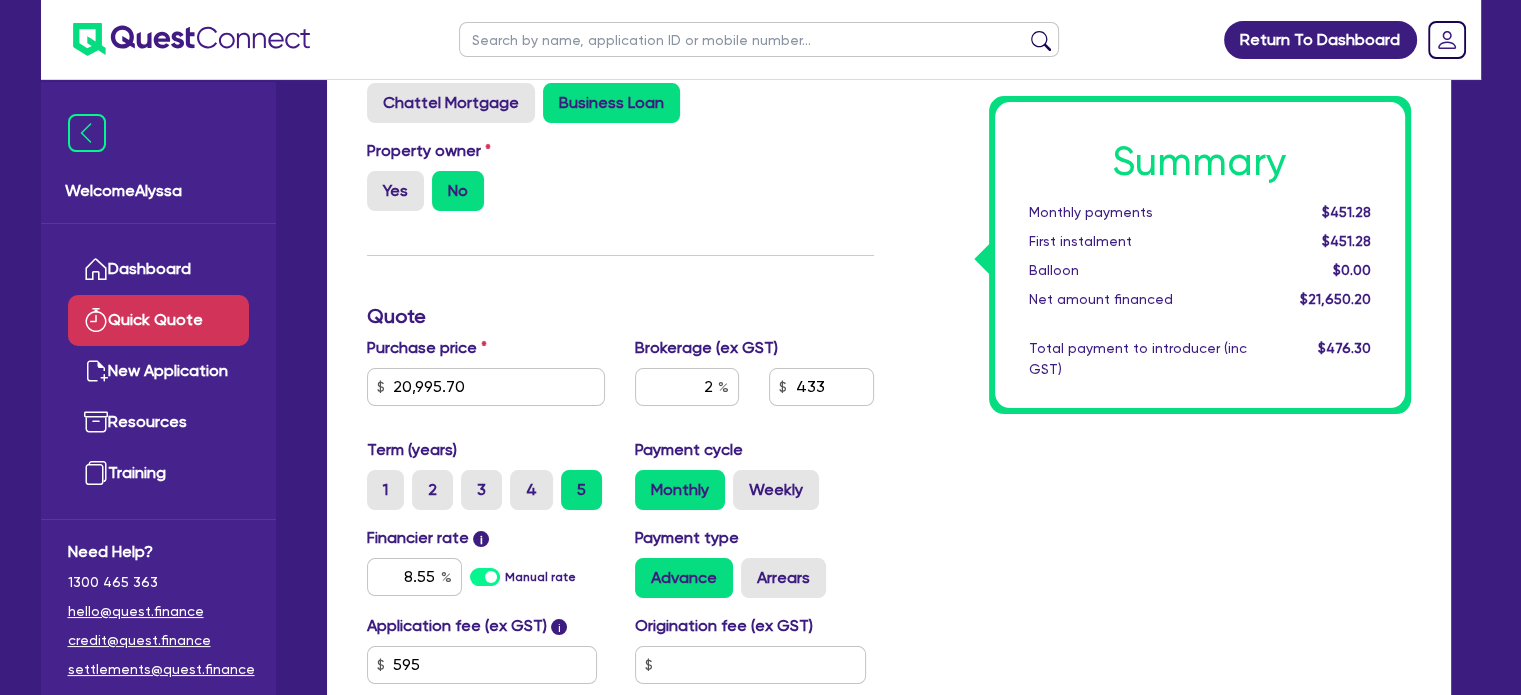 scroll, scrollTop: 171, scrollLeft: 0, axis: vertical 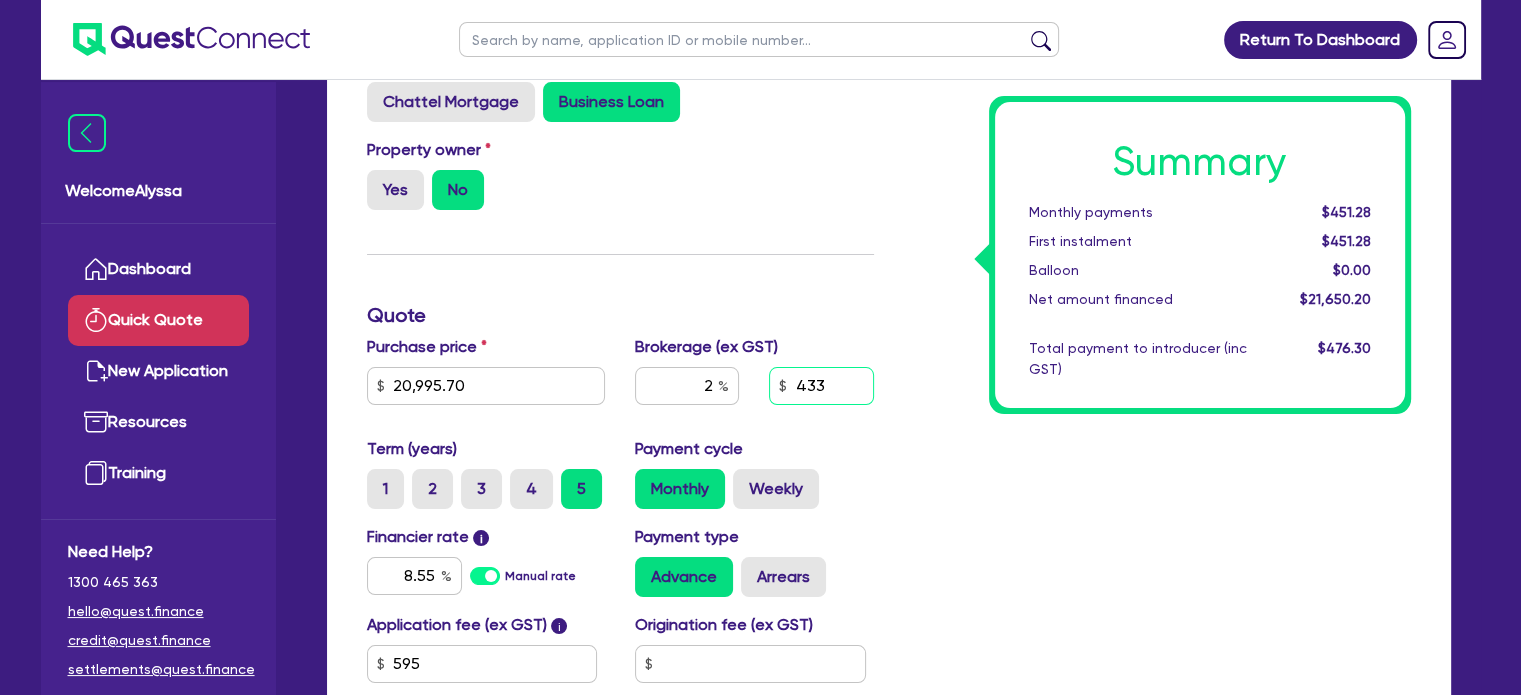 click on "433" at bounding box center [821, 386] 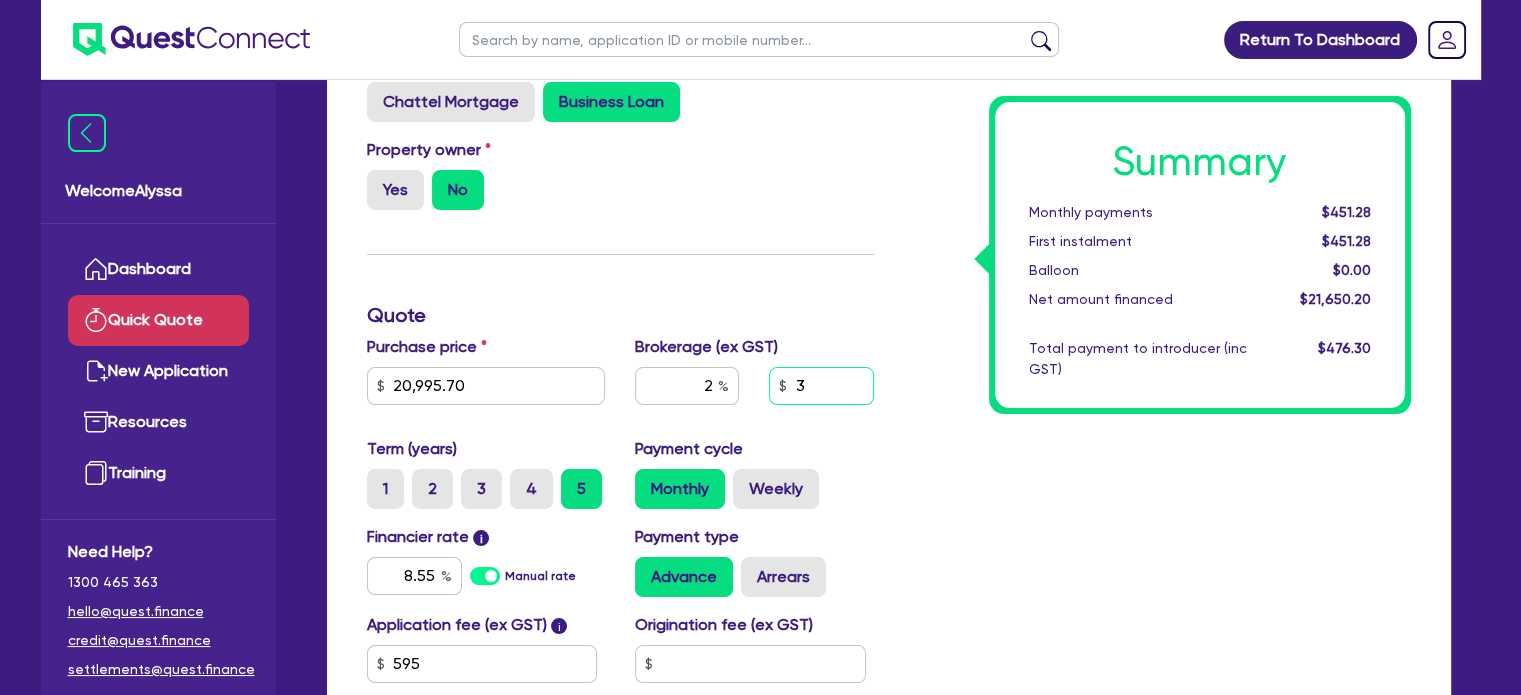 type on "3" 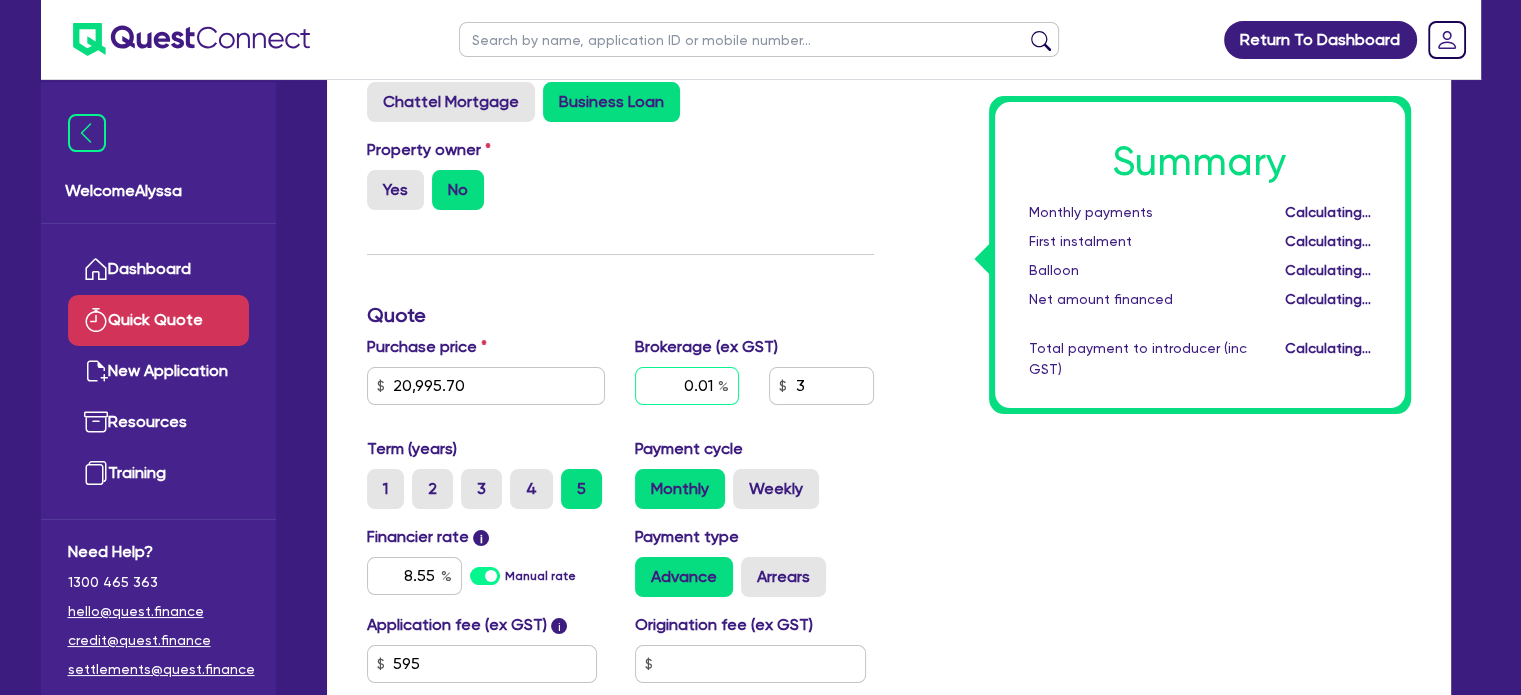 click on "0.01" at bounding box center [687, 386] 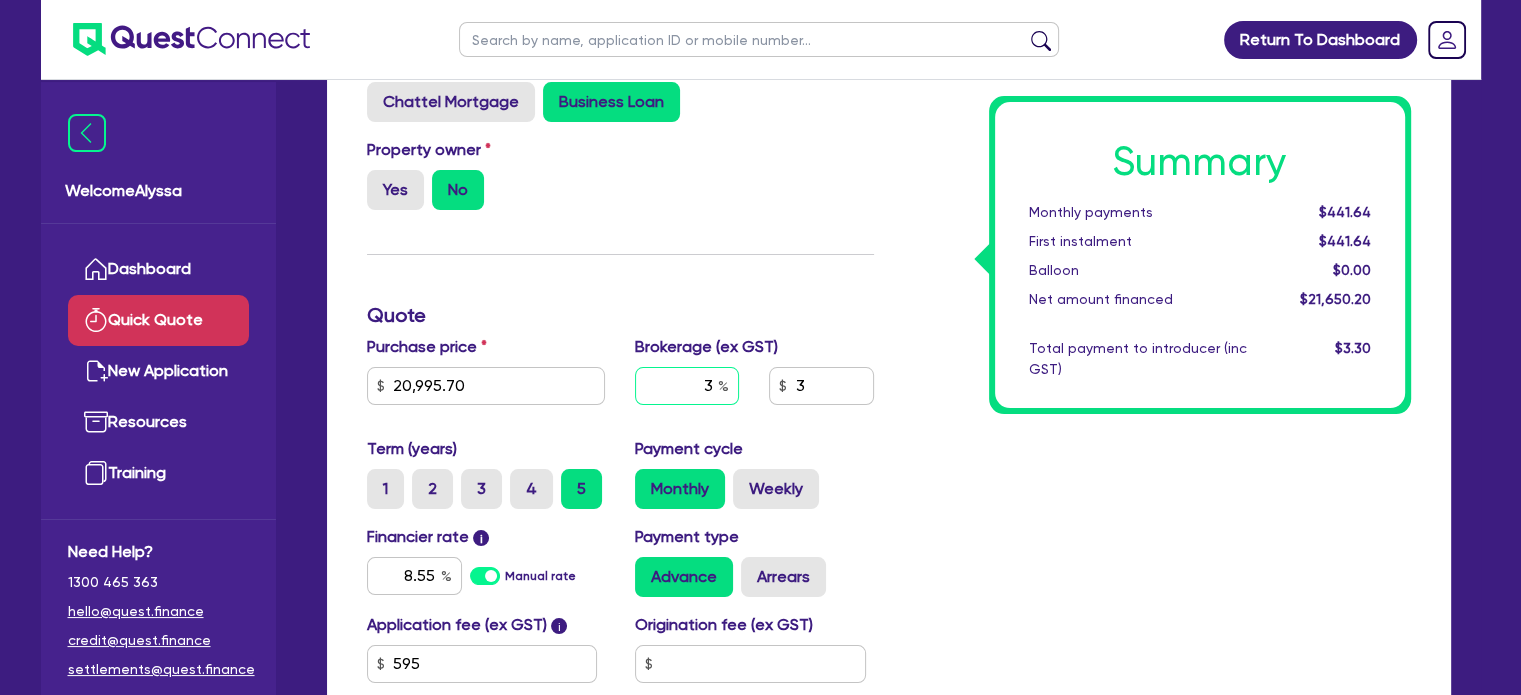 type on "3" 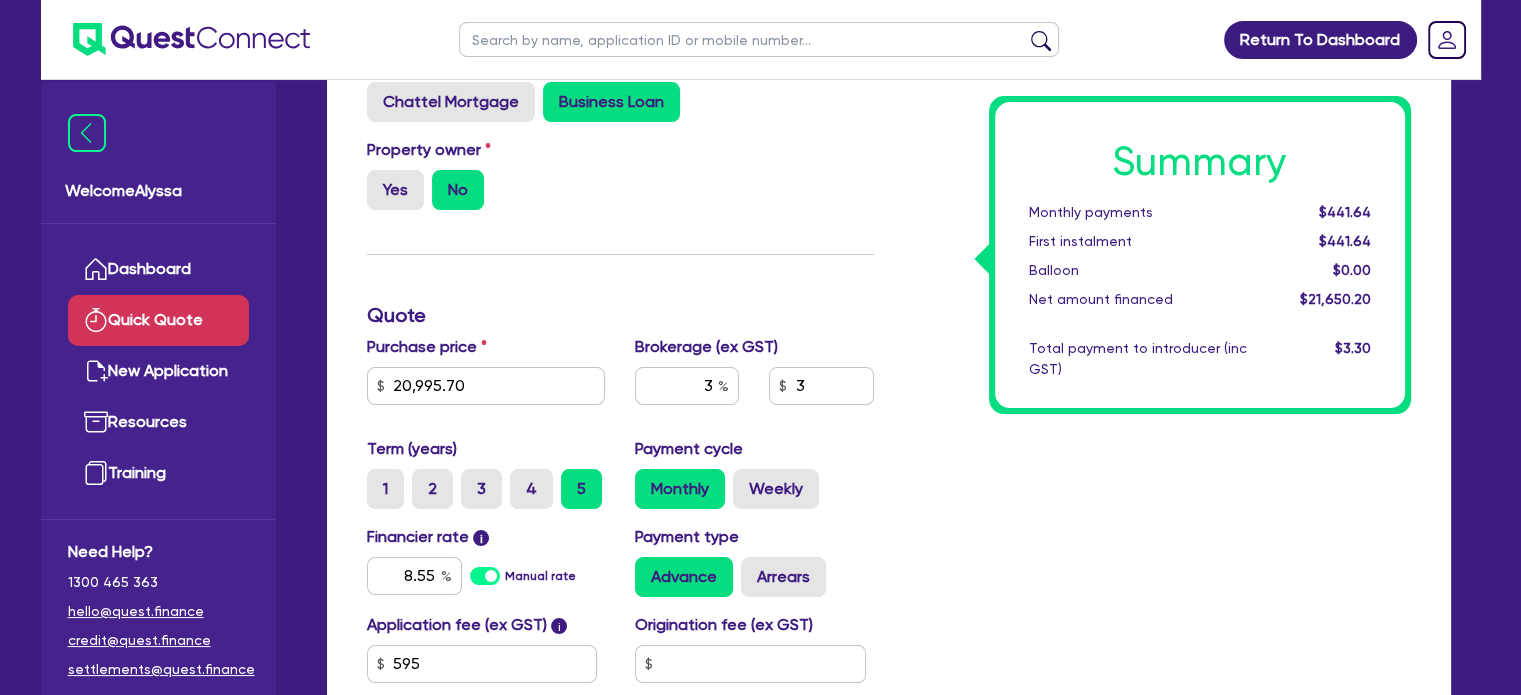 type on "649.51" 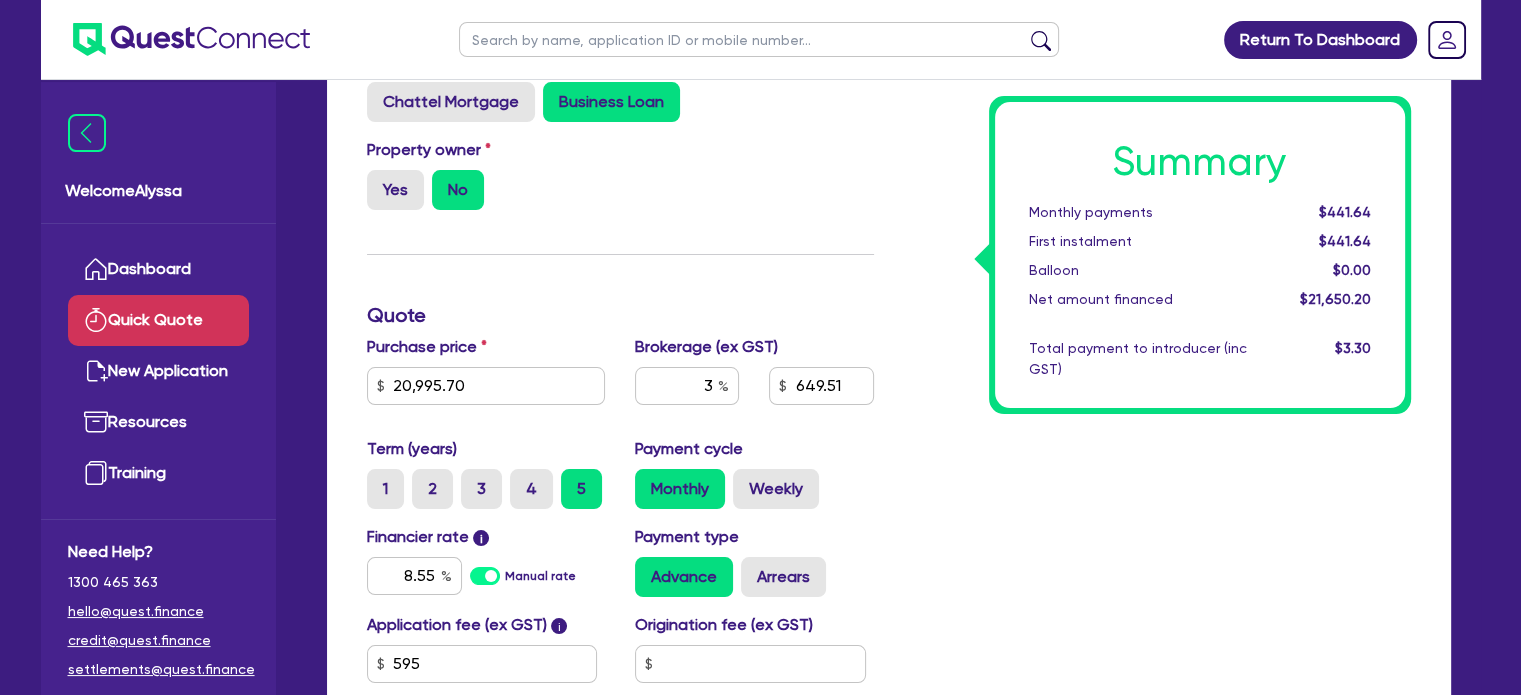 click on "Summary Monthly   payments $[AMOUNT] First instalment $[AMOUNT] Balloon $[AMOUNT] Net amount financed $[AMOUNT] Total payment to introducer (inc GST) $[AMOUNT]" at bounding box center [1157, 418] 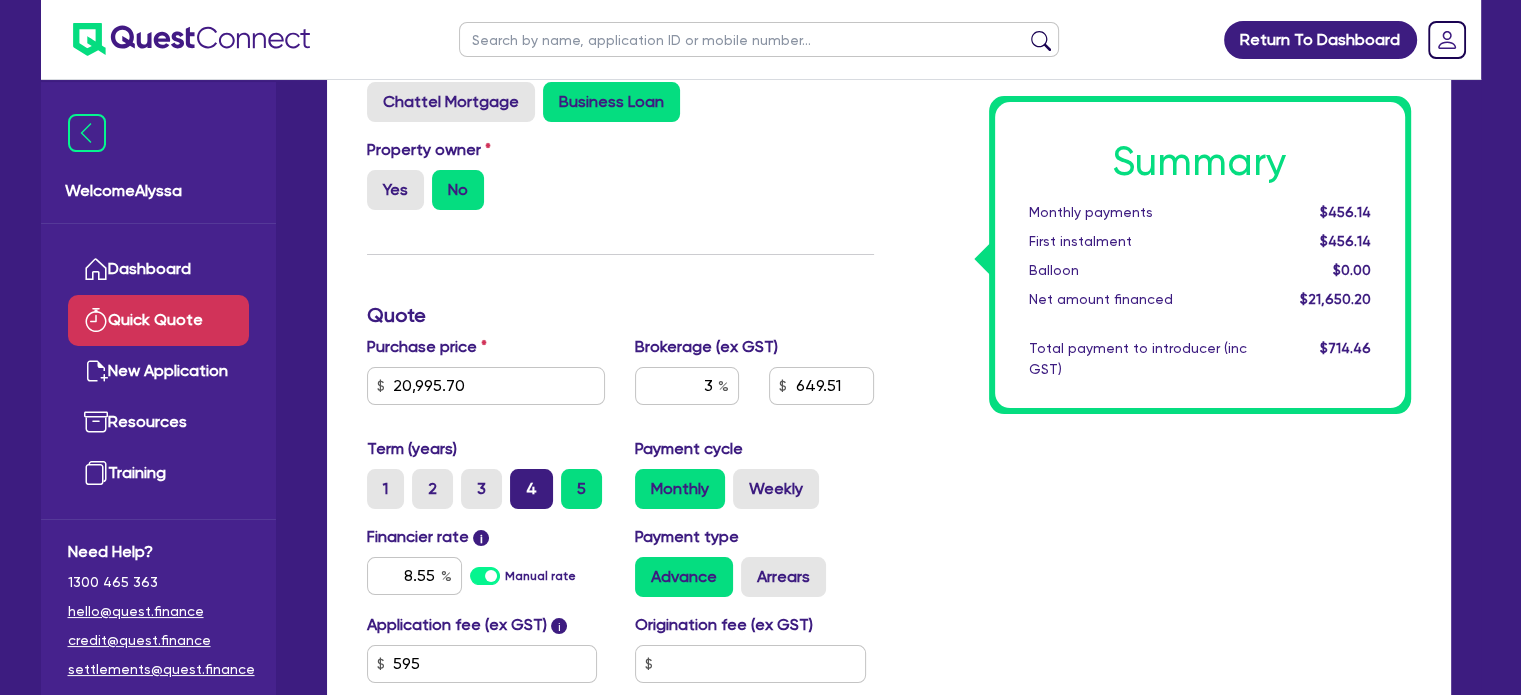 click on "4" at bounding box center (531, 489) 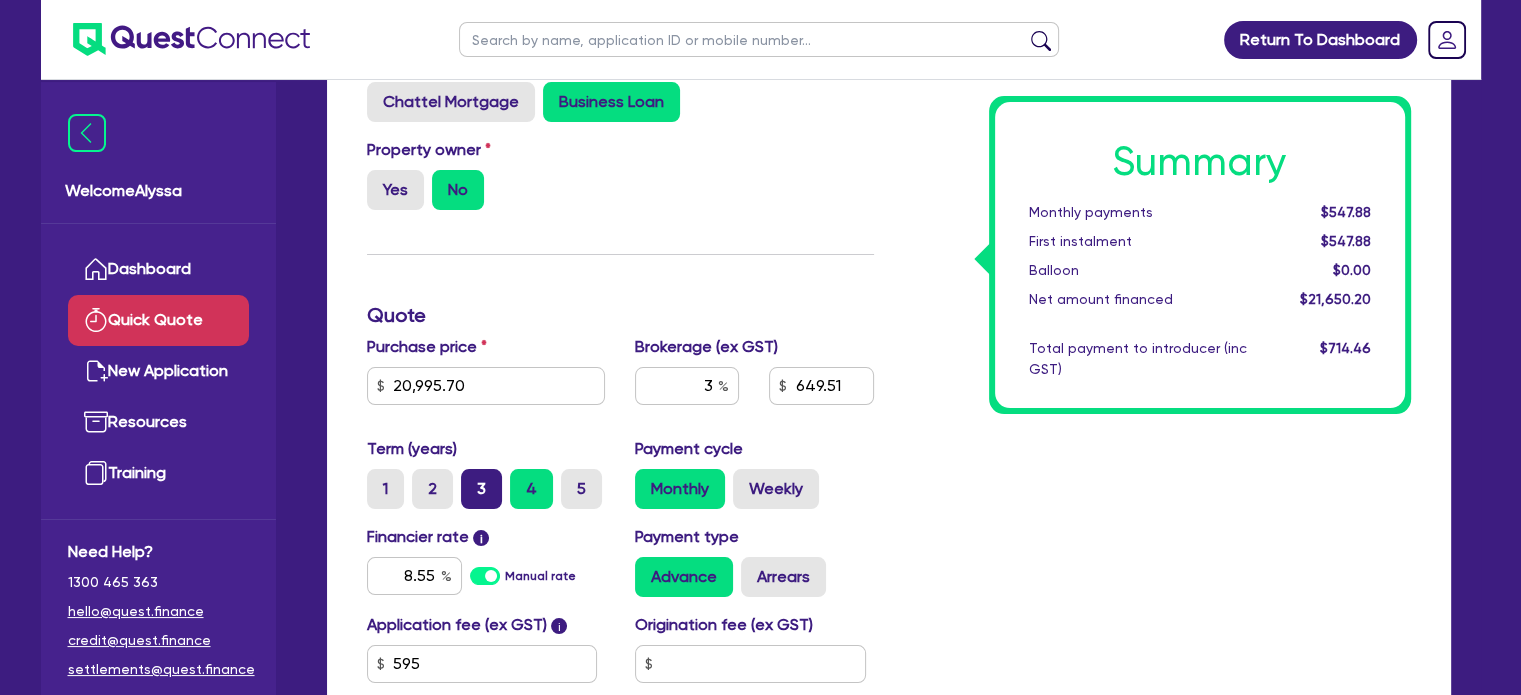 click on "3" at bounding box center (481, 489) 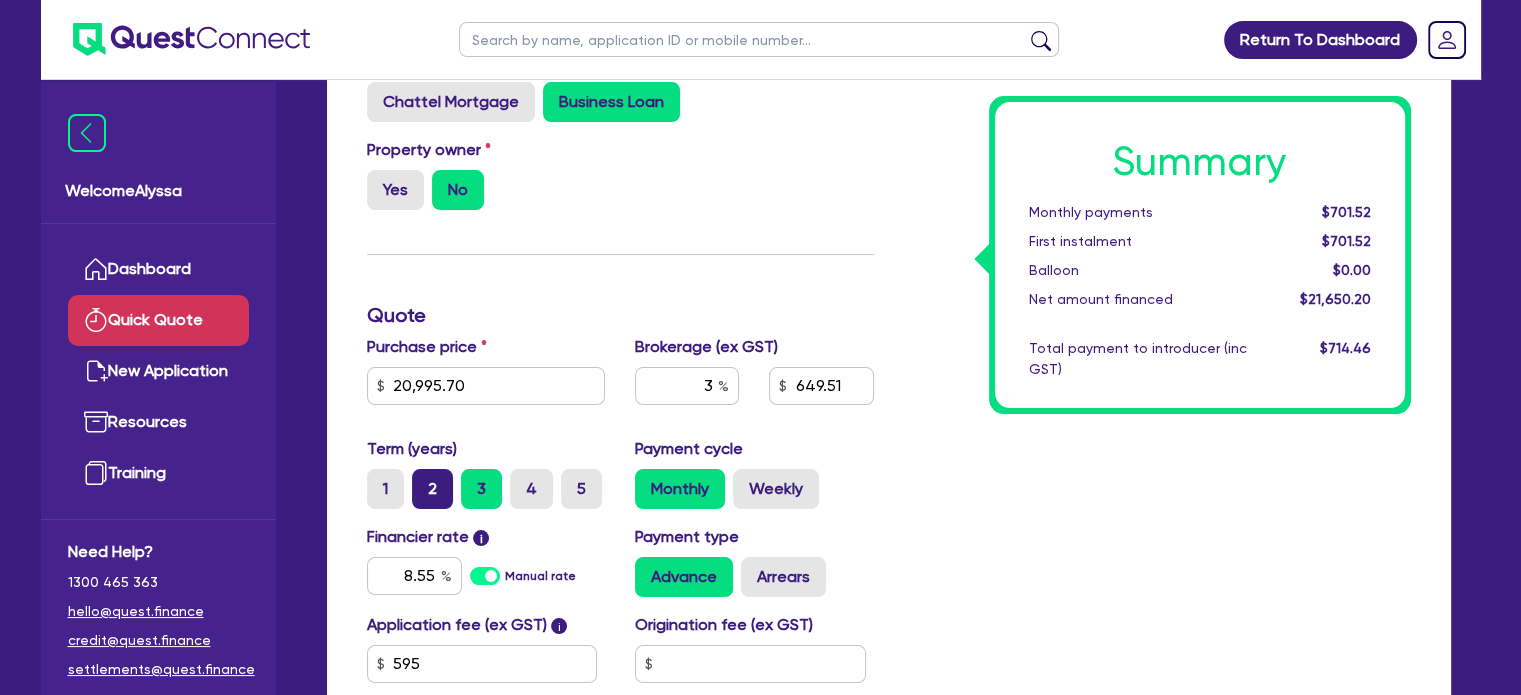 click on "2" at bounding box center [432, 489] 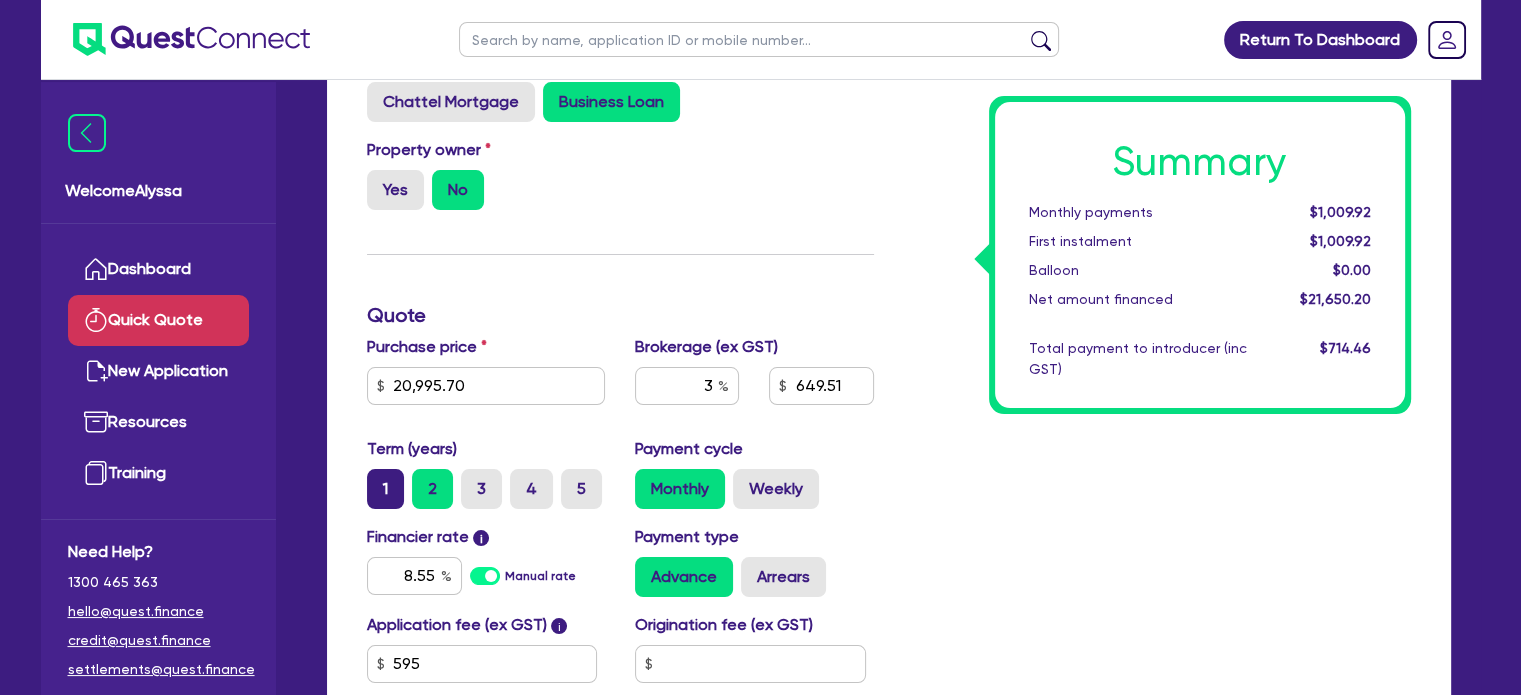 click on "1" at bounding box center [385, 489] 